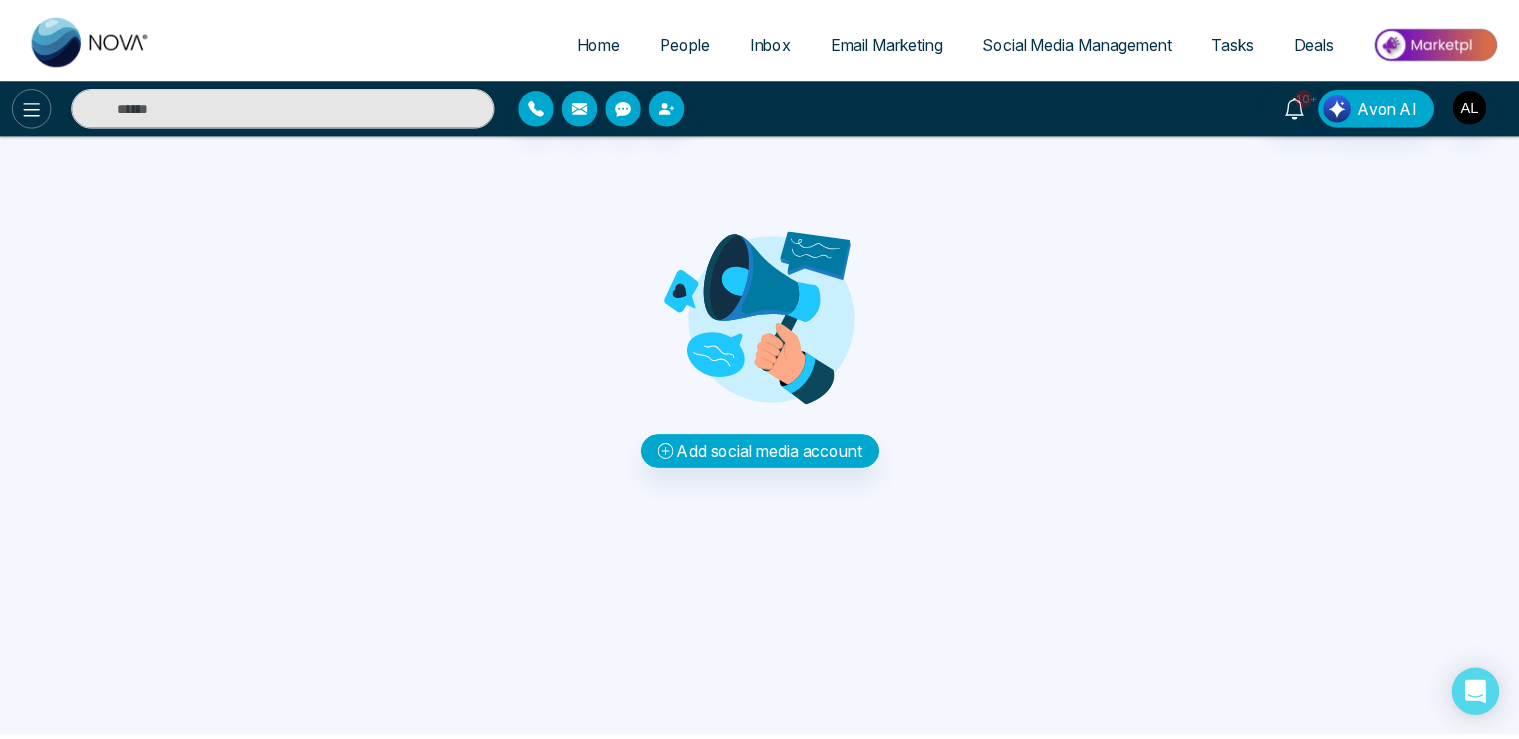 scroll, scrollTop: 0, scrollLeft: 0, axis: both 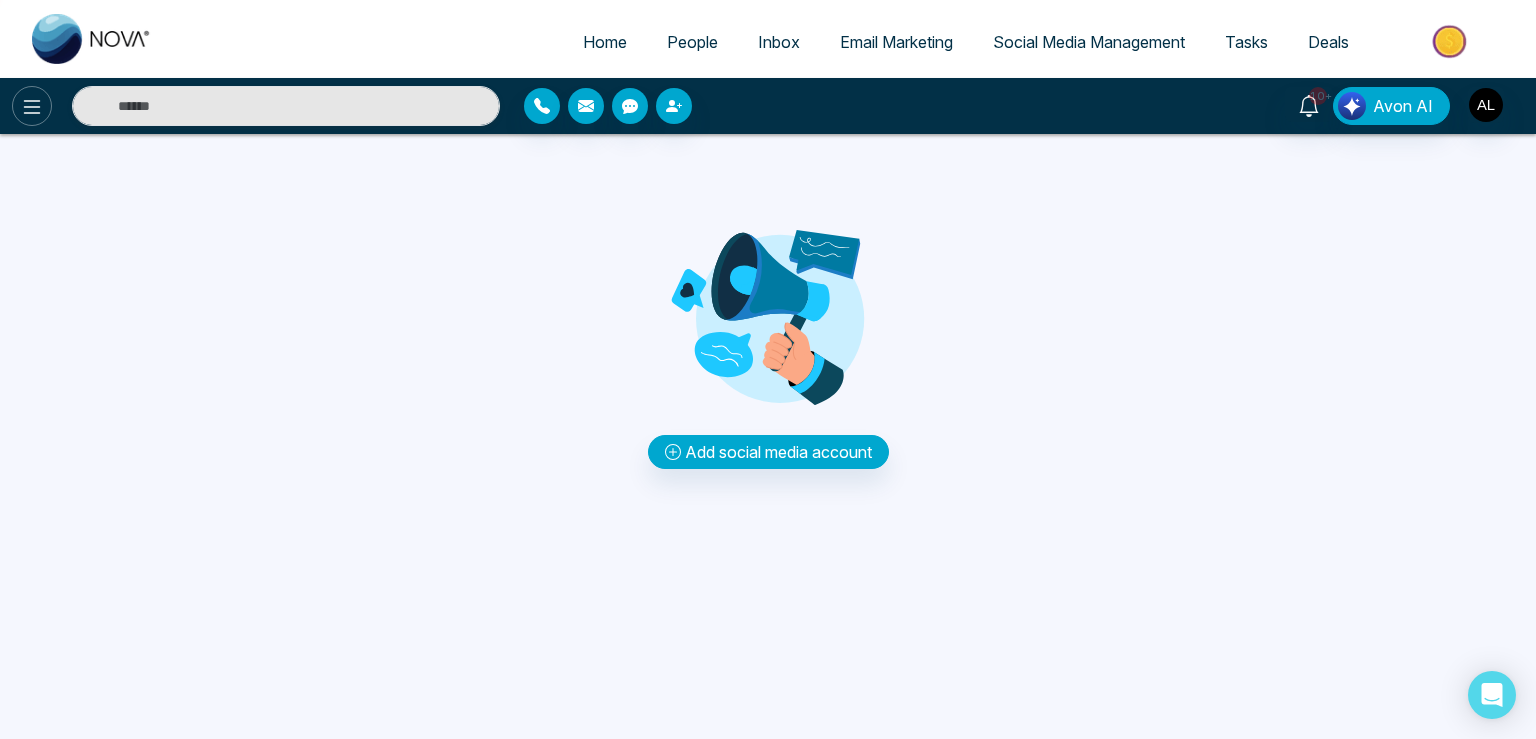 click at bounding box center [32, 106] 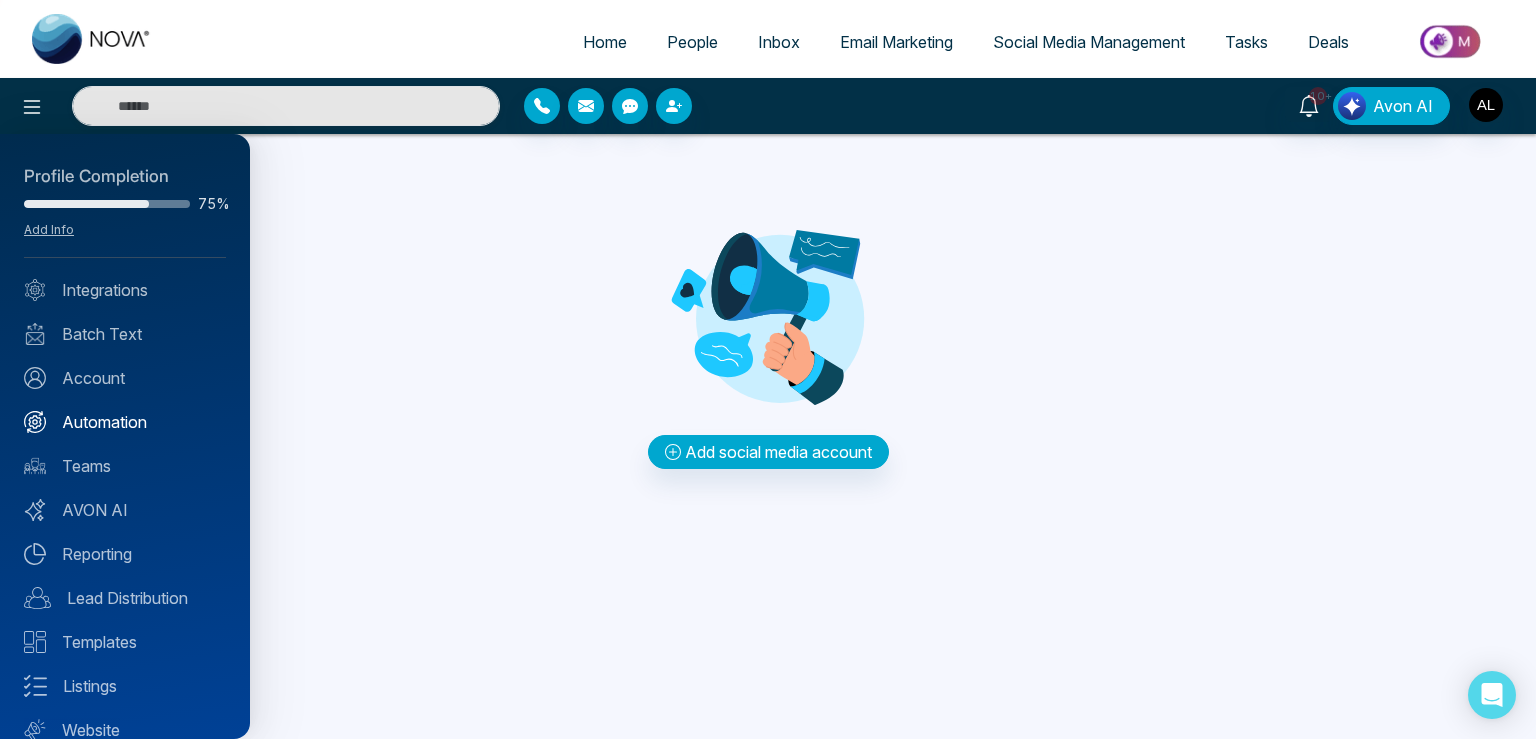 click on "Automation" at bounding box center [125, 422] 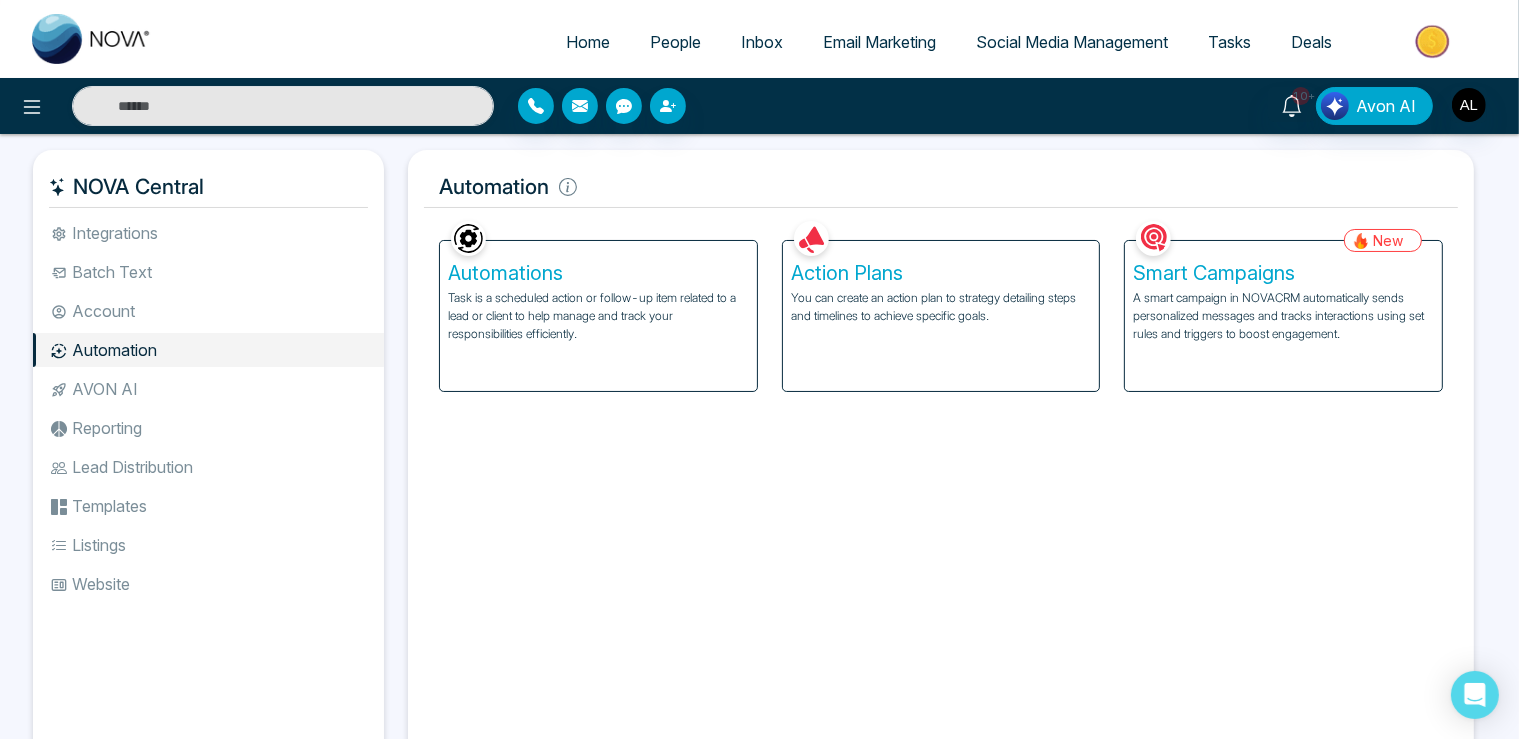 click on "A smart campaign in NOVACRM automatically sends personalized messages and tracks interactions using set rules and triggers to boost engagement." at bounding box center [1283, 316] 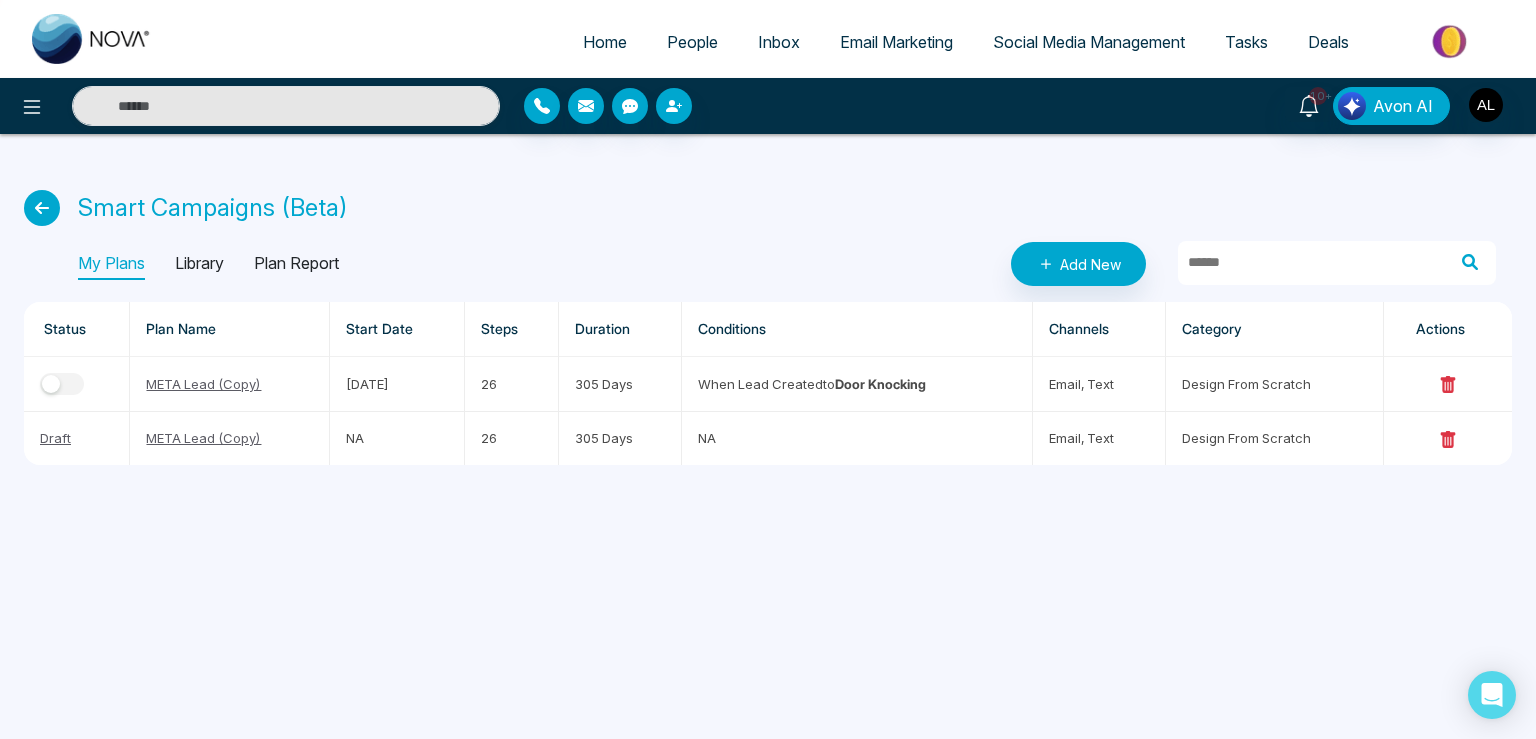click at bounding box center [42, 208] 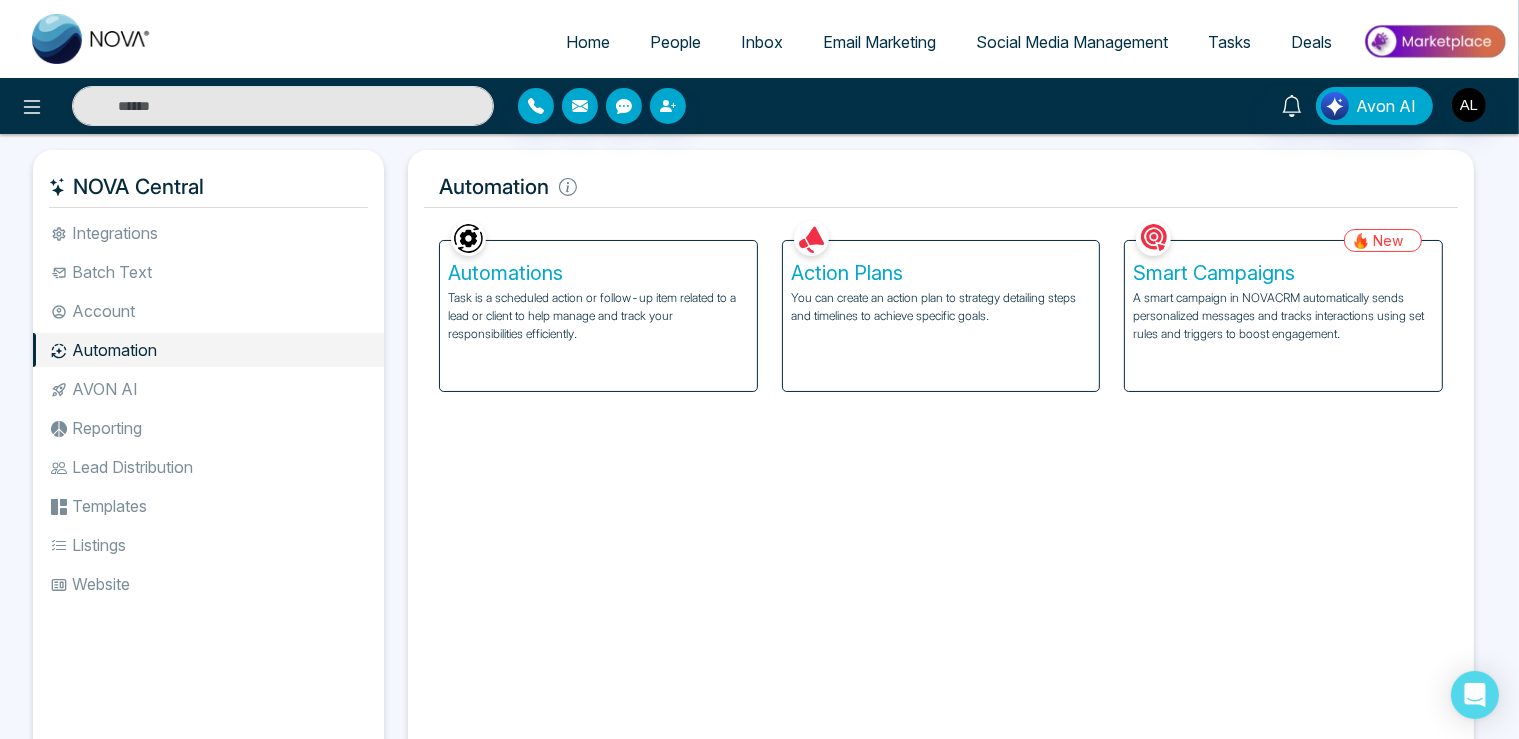 click on "Reporting" at bounding box center [208, 428] 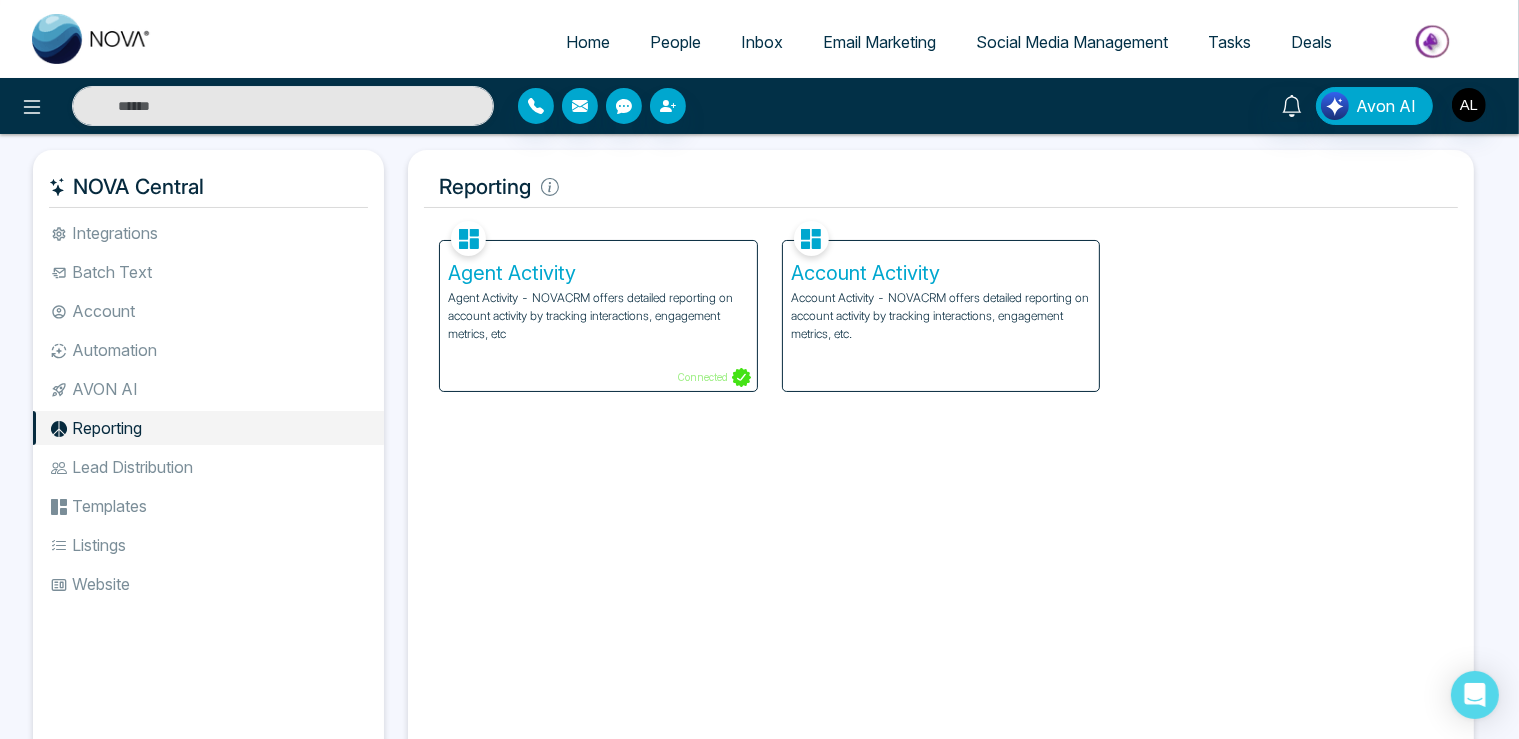 click on "Account Activity - NOVACRM offers detailed reporting on account activity by tracking interactions, engagement metrics, etc." at bounding box center [941, 316] 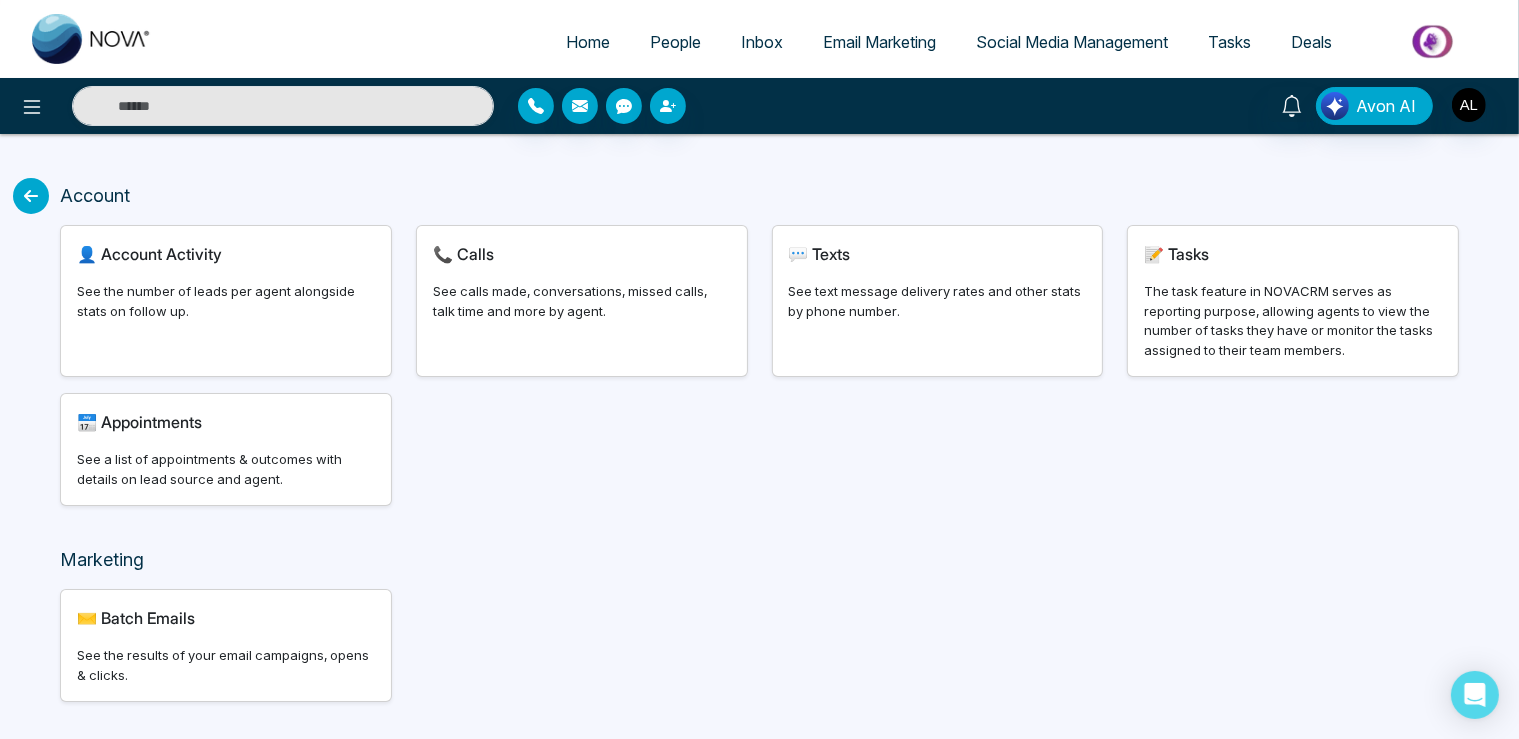 click on "See text message delivery rates and other stats by phone number." at bounding box center (938, 301) 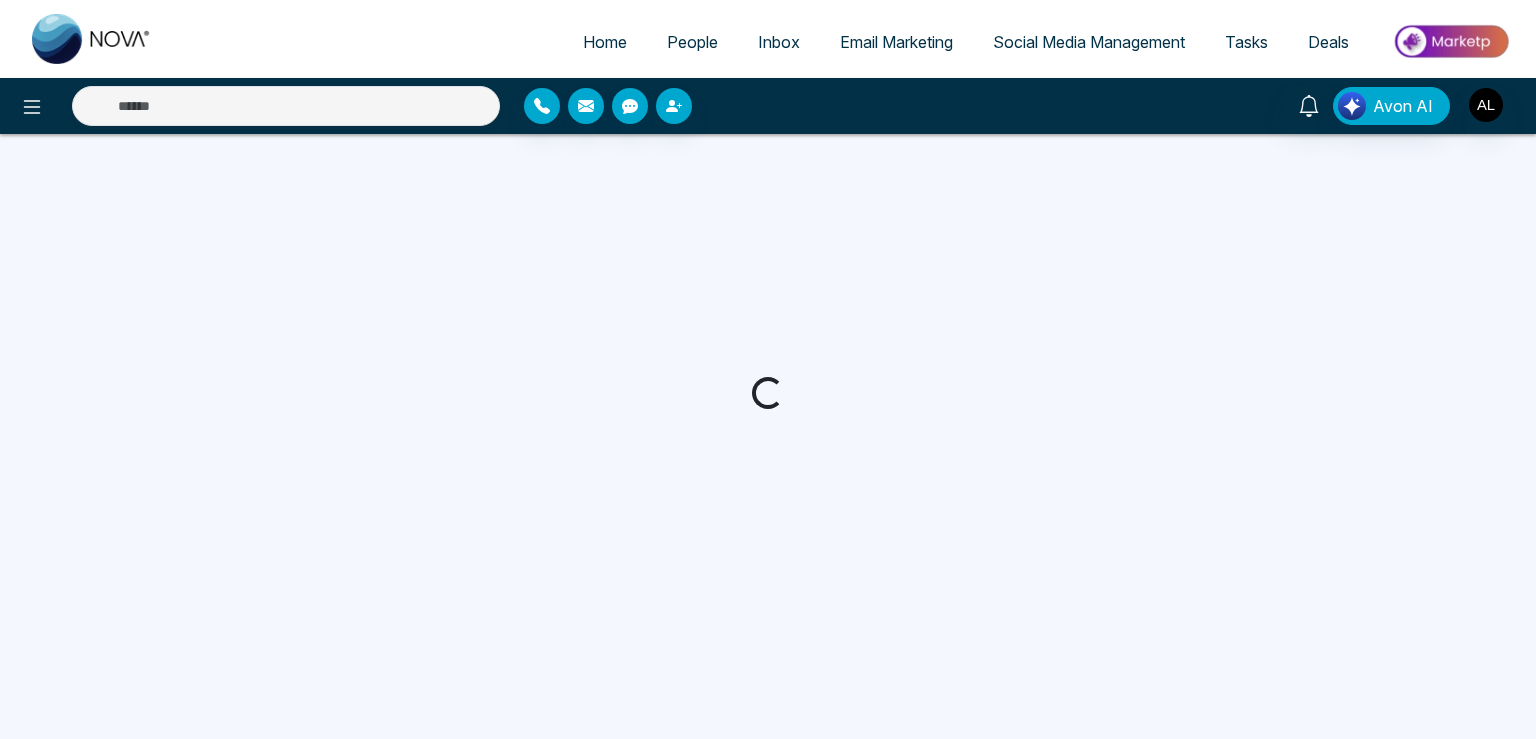 scroll, scrollTop: 0, scrollLeft: 0, axis: both 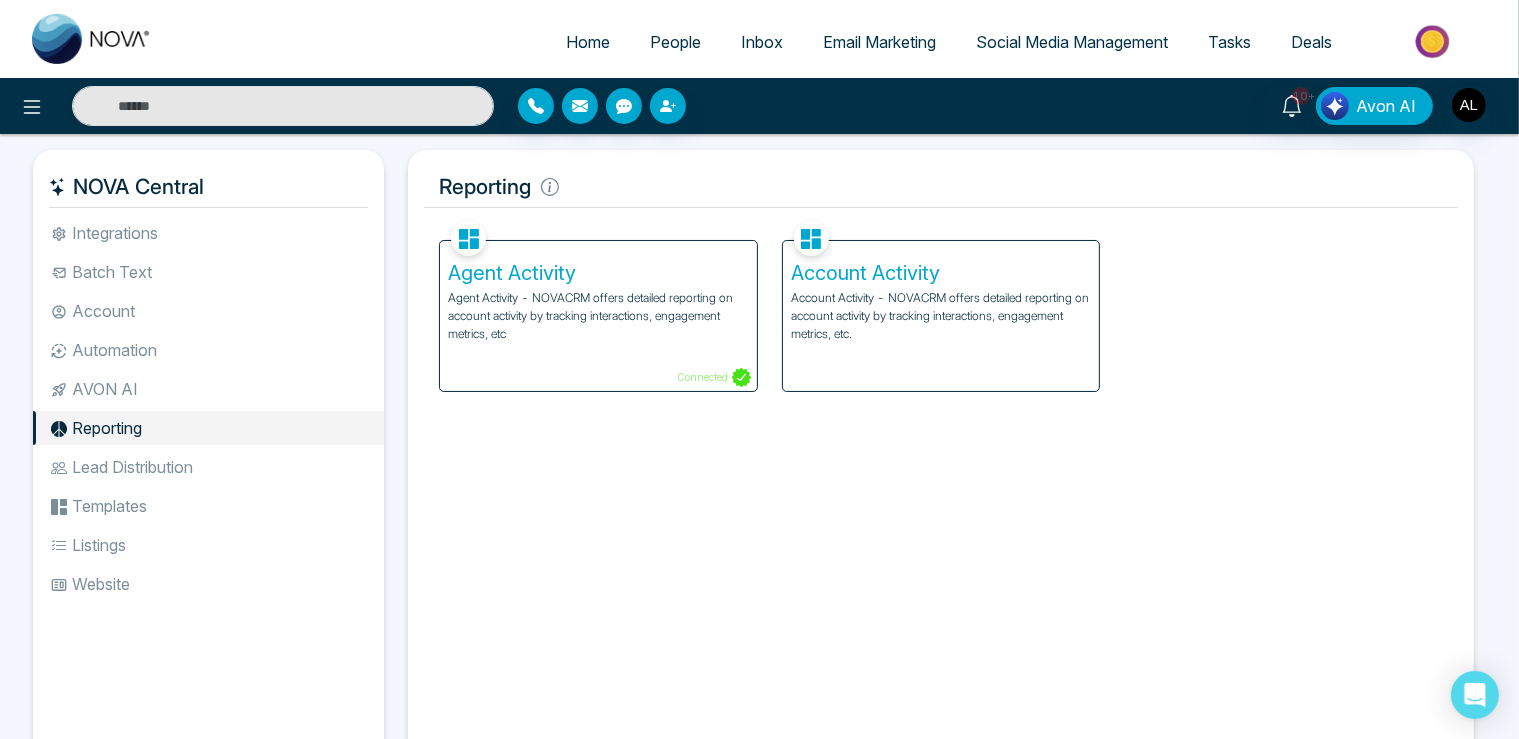 click on "Account Activity - NOVACRM offers detailed reporting on account activity by tracking interactions, engagement metrics, etc." at bounding box center [941, 316] 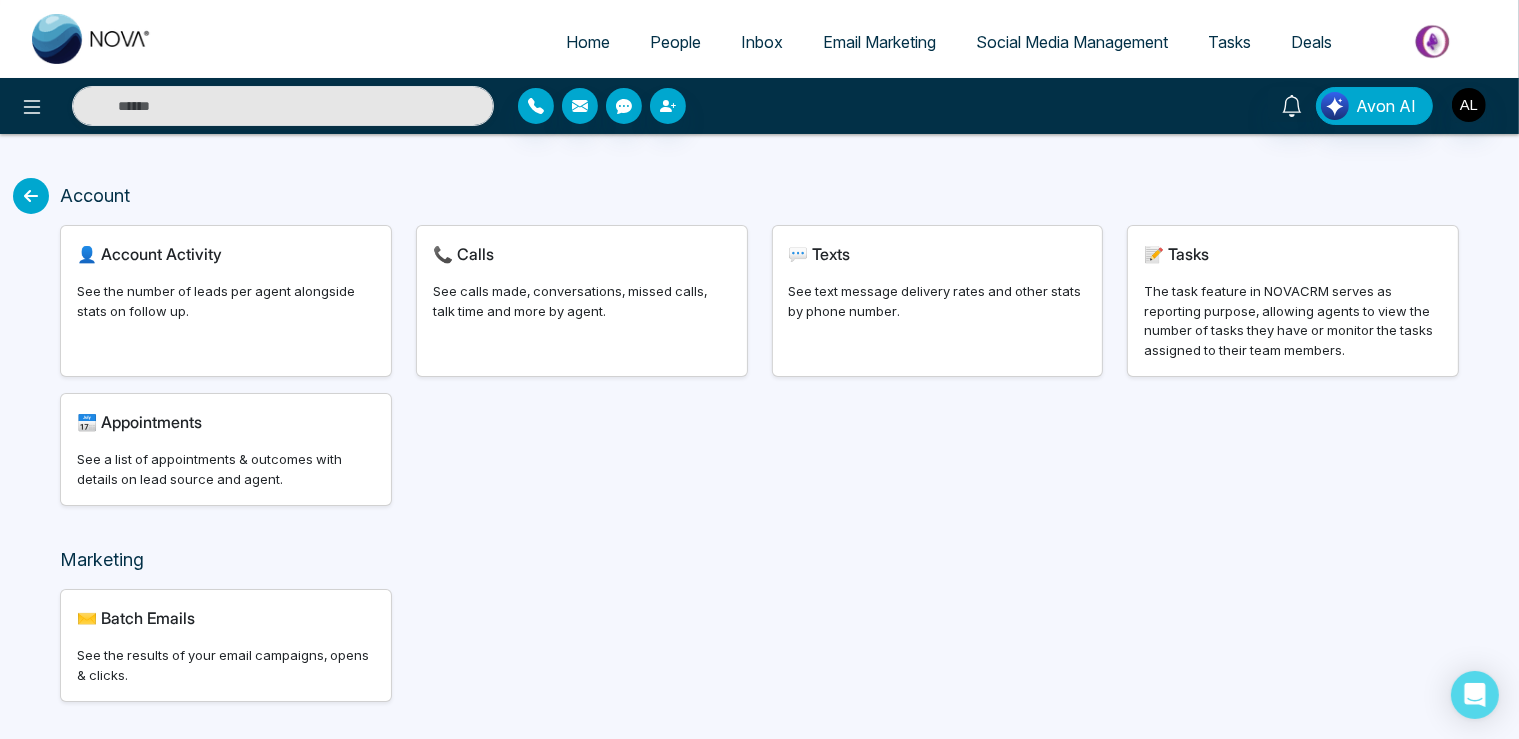 click on "See text message delivery rates and other stats by phone number." at bounding box center (938, 301) 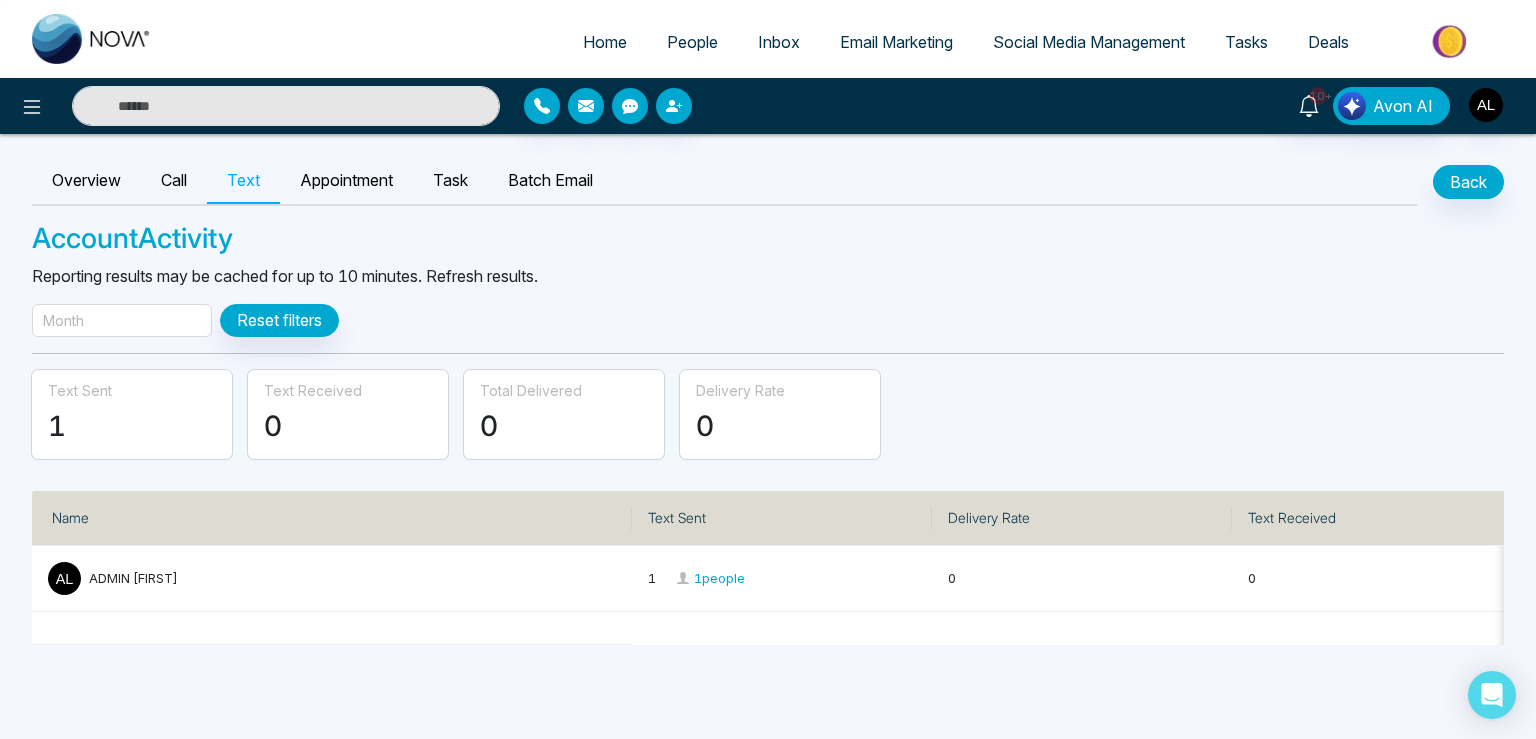 click on "Month" at bounding box center (122, 320) 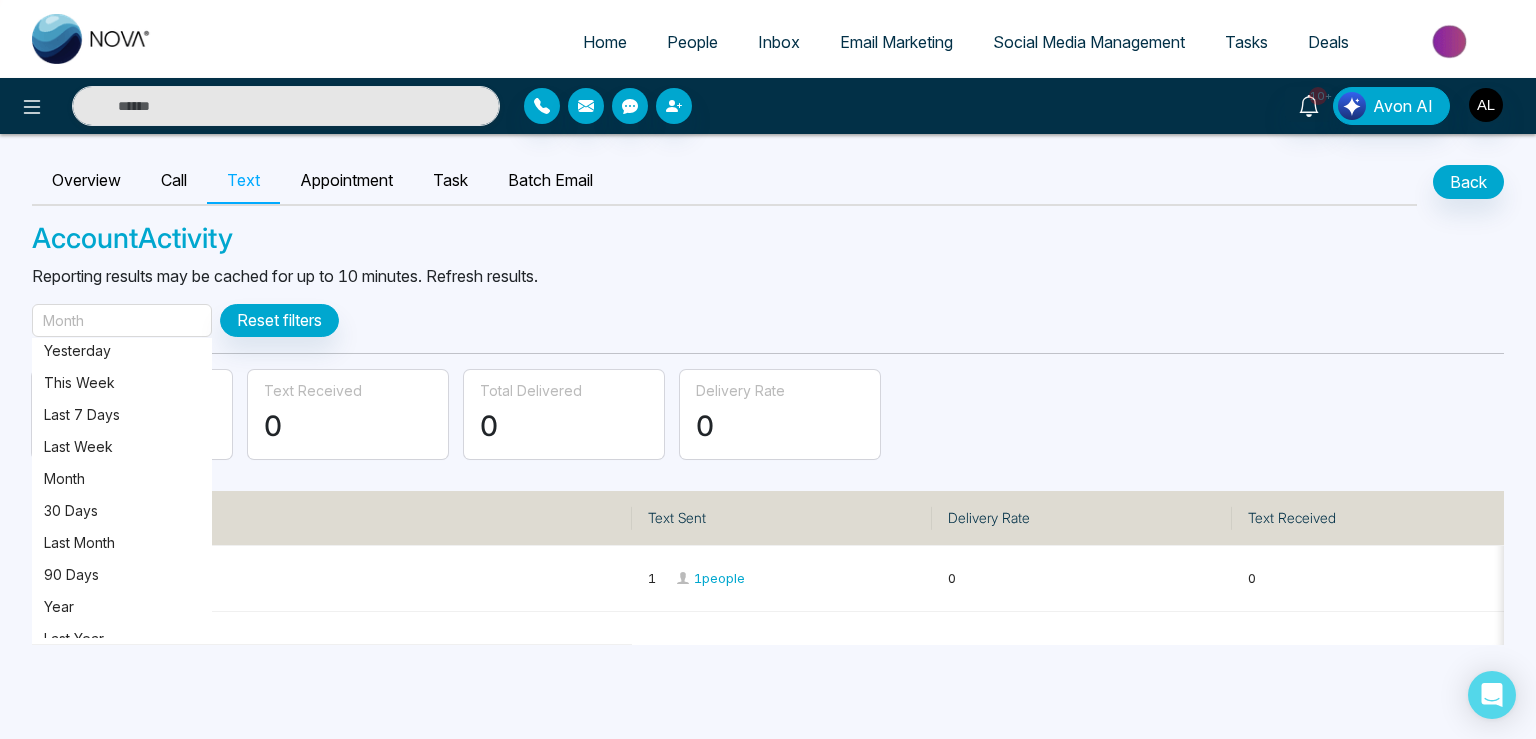 scroll, scrollTop: 101, scrollLeft: 0, axis: vertical 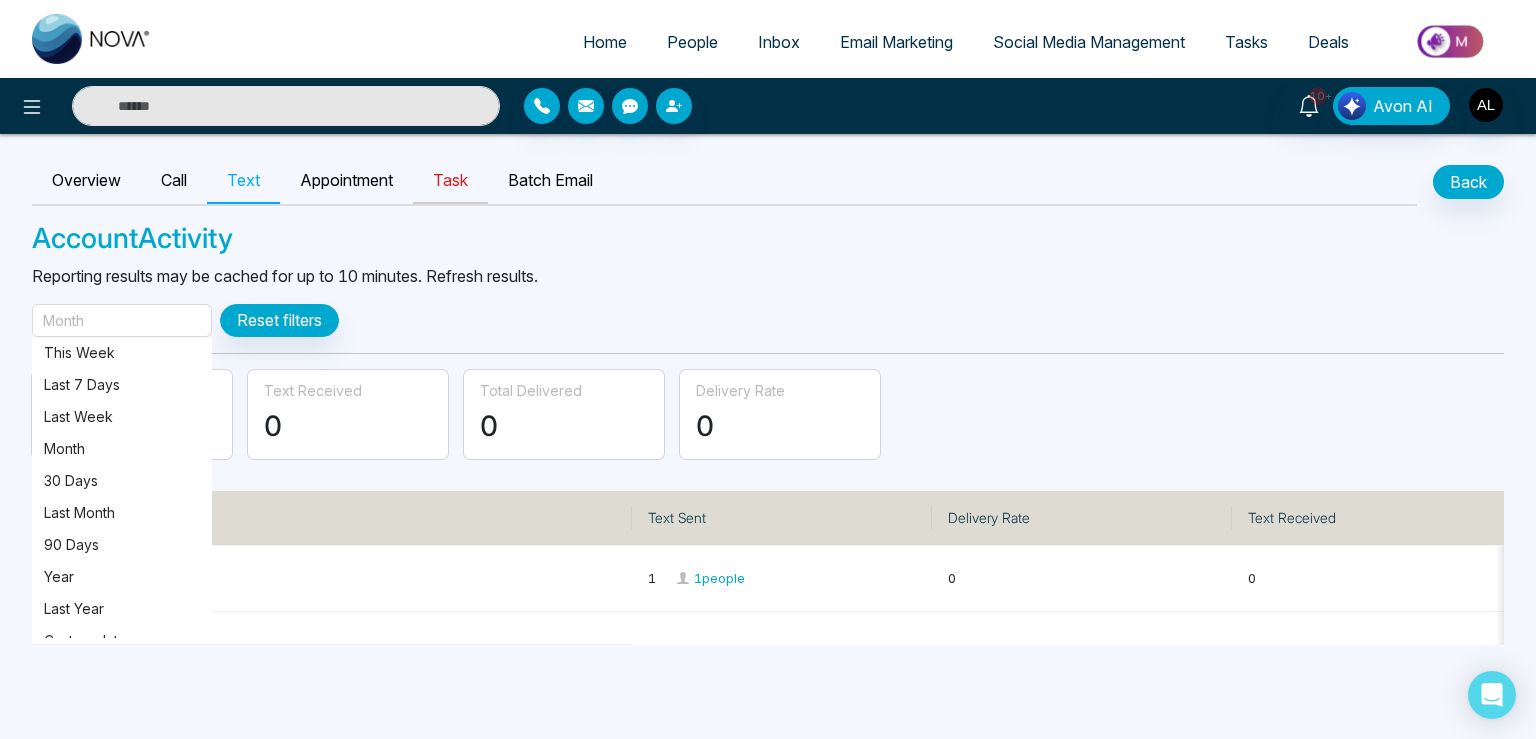 click on "Task" at bounding box center [450, 181] 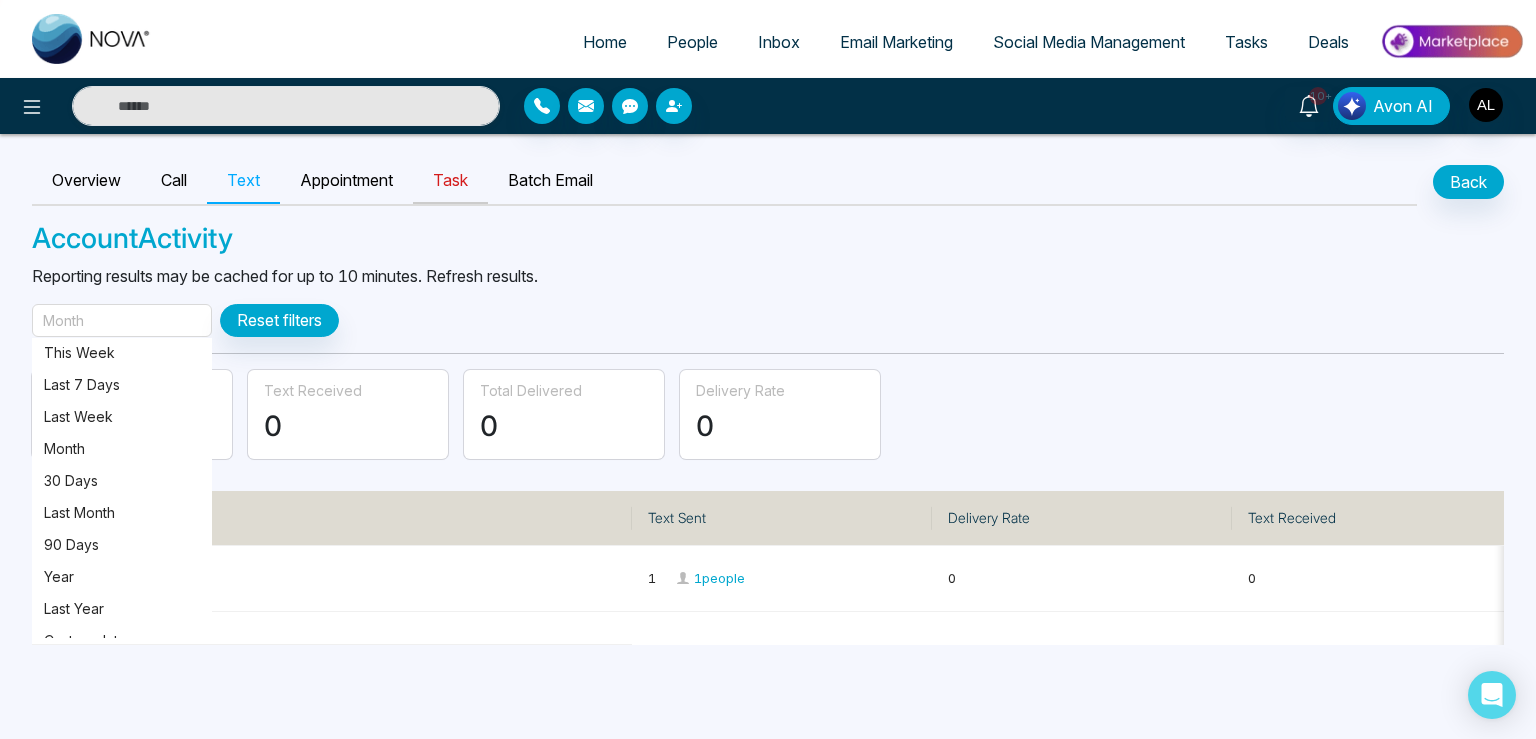 scroll, scrollTop: 101, scrollLeft: 0, axis: vertical 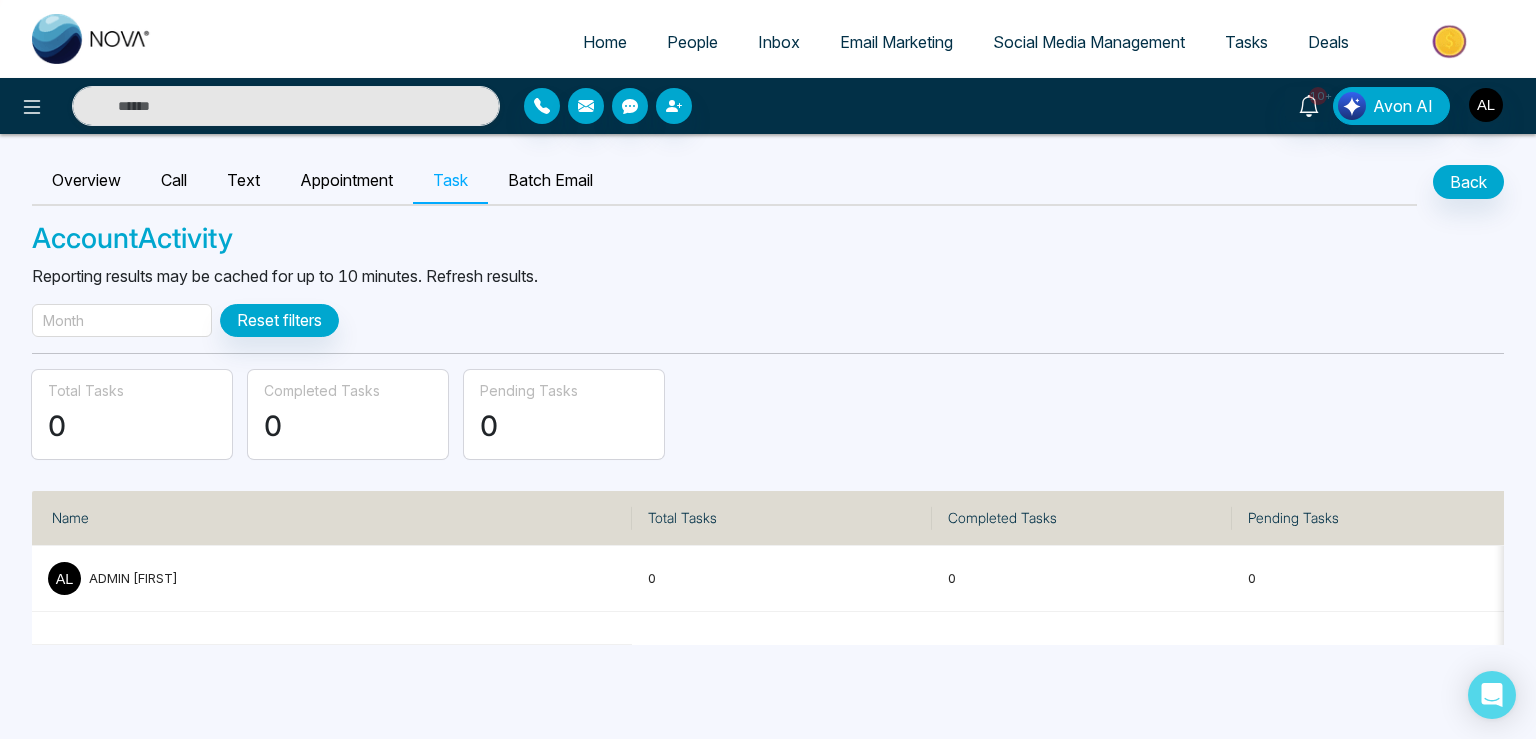 click on "Month" at bounding box center [122, 320] 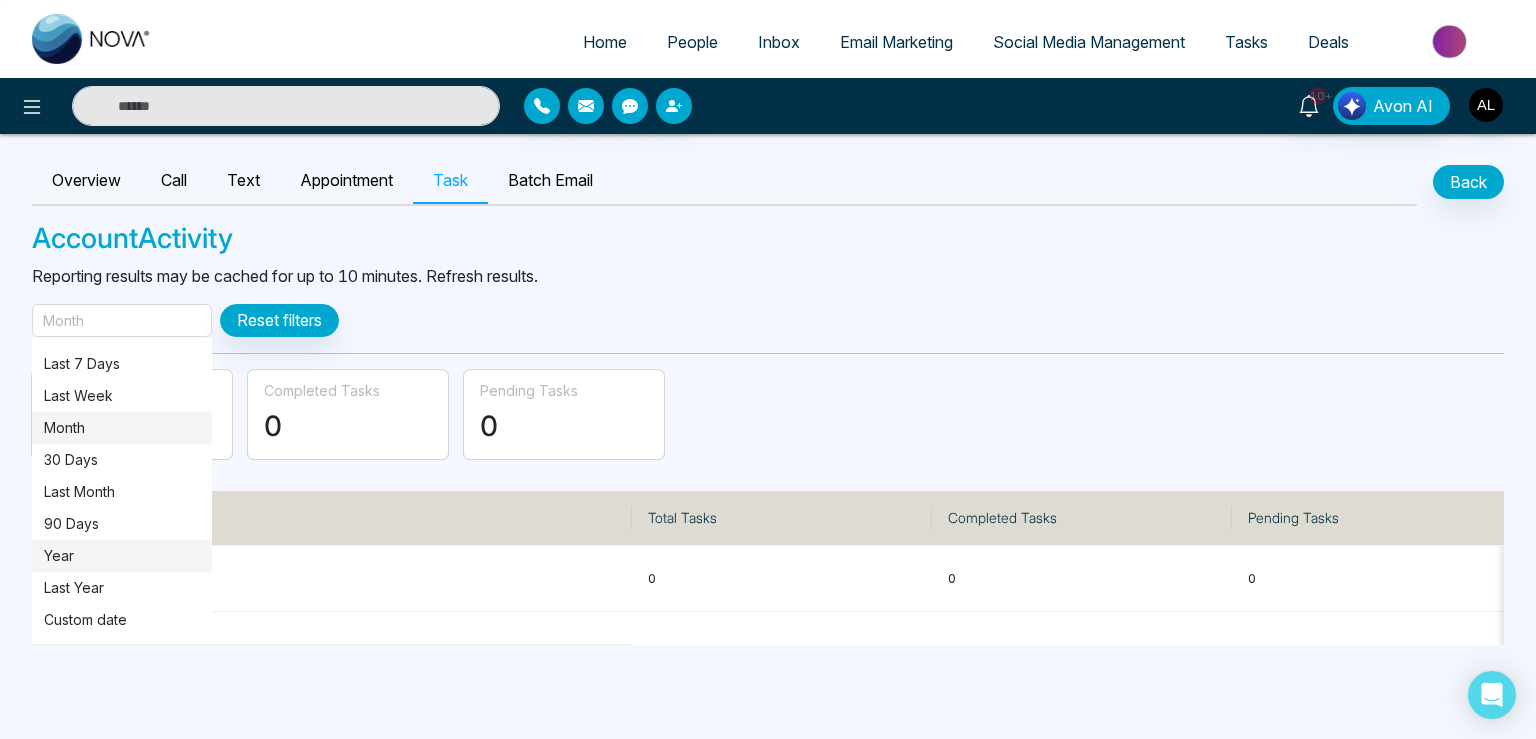 scroll, scrollTop: 124, scrollLeft: 0, axis: vertical 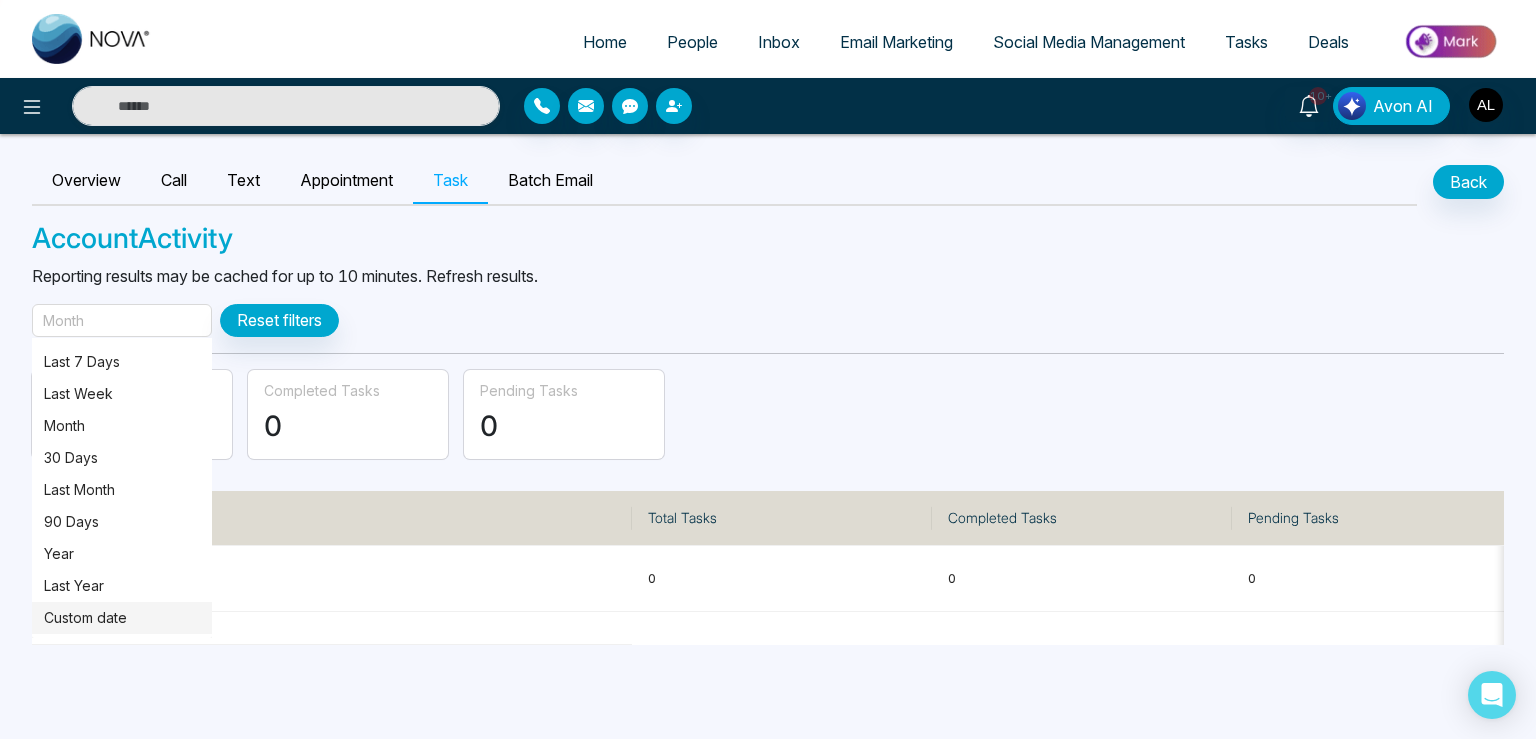 click on "Custom date" at bounding box center (122, 618) 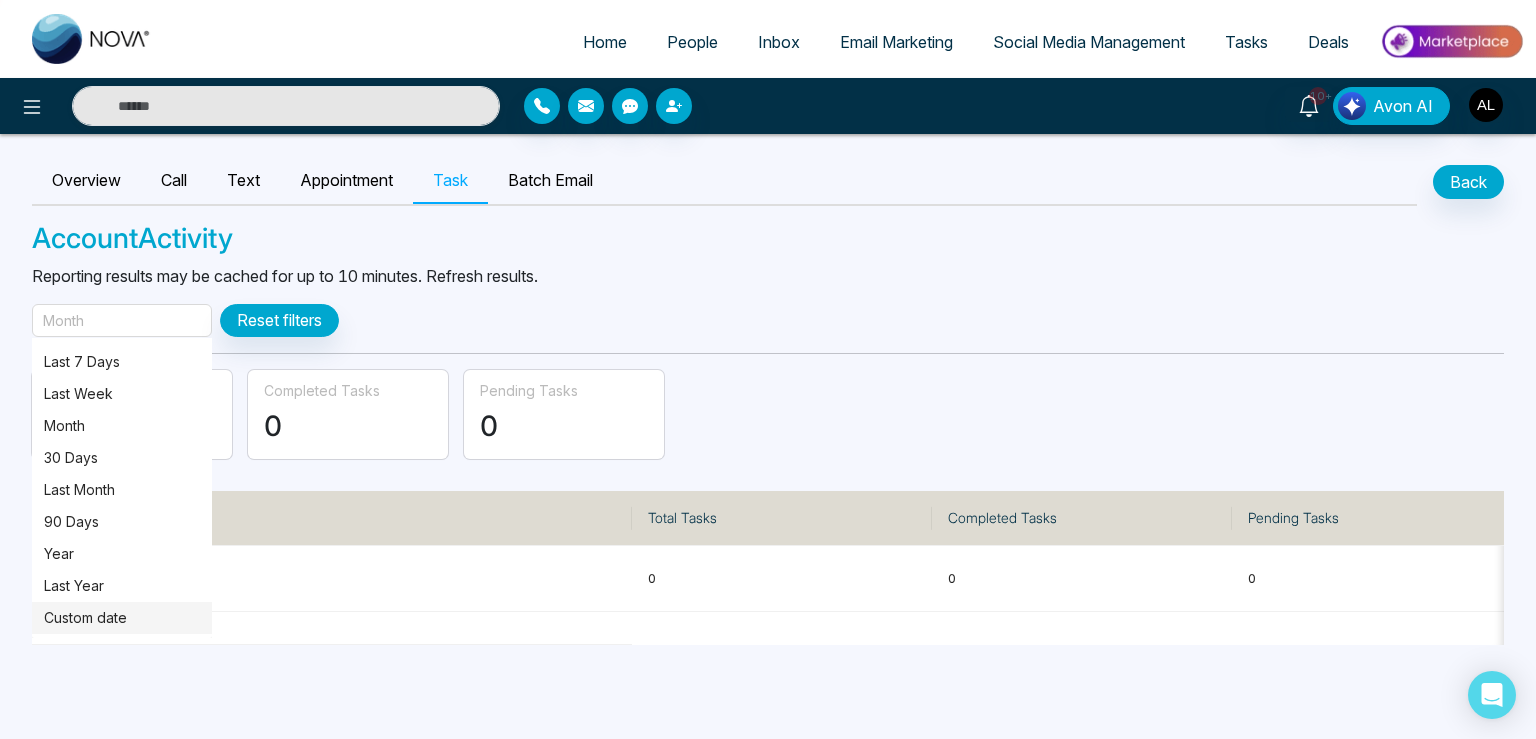 scroll, scrollTop: 124, scrollLeft: 0, axis: vertical 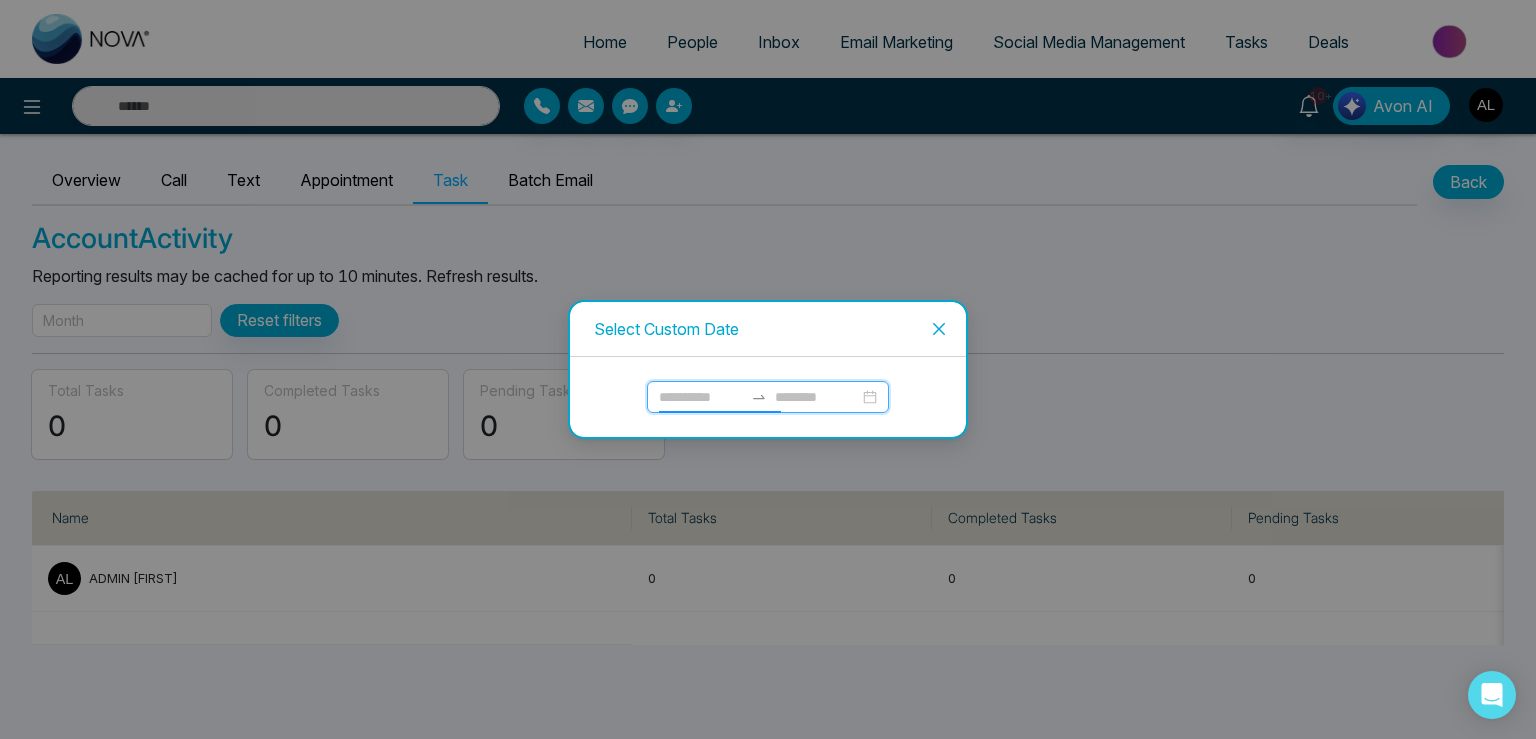 click at bounding box center [701, 397] 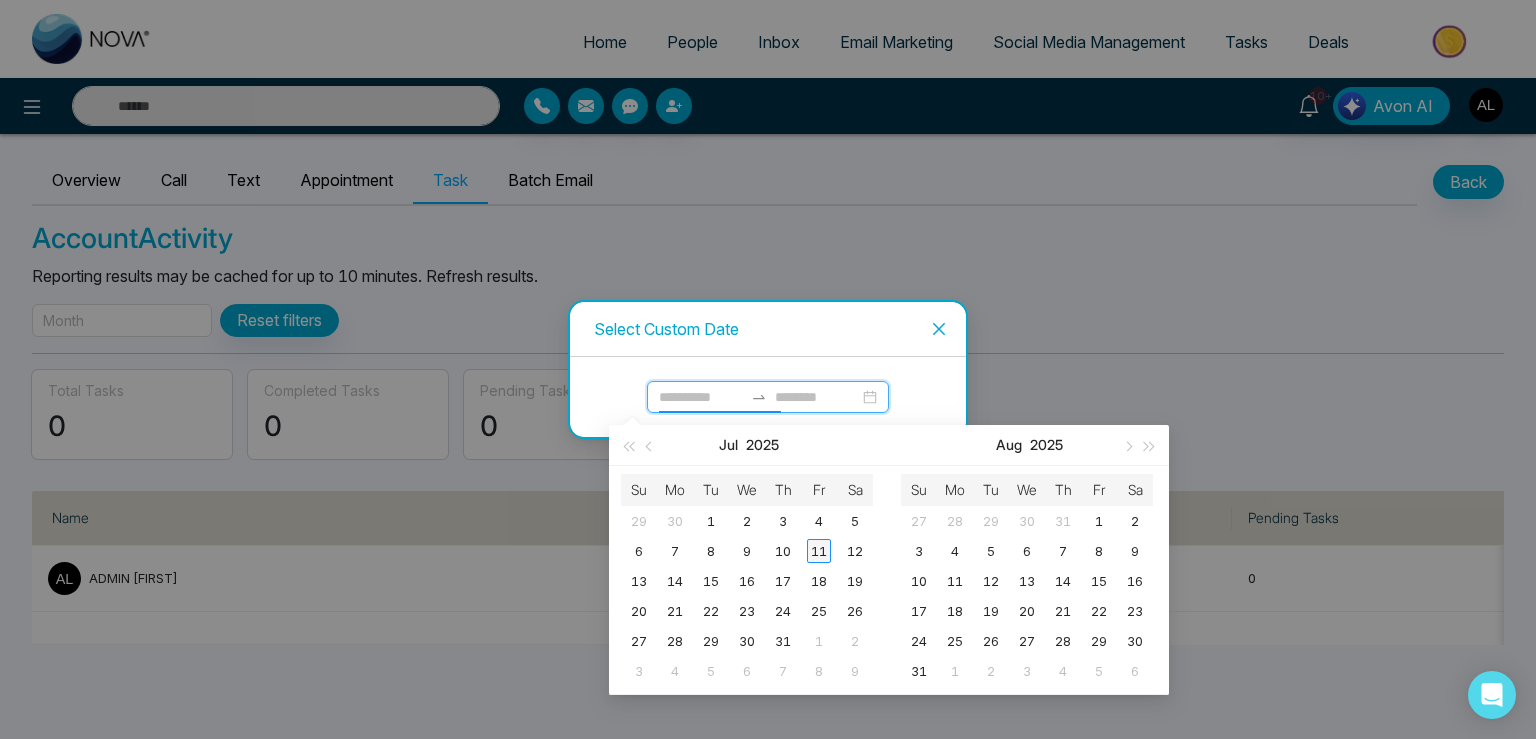 type on "**********" 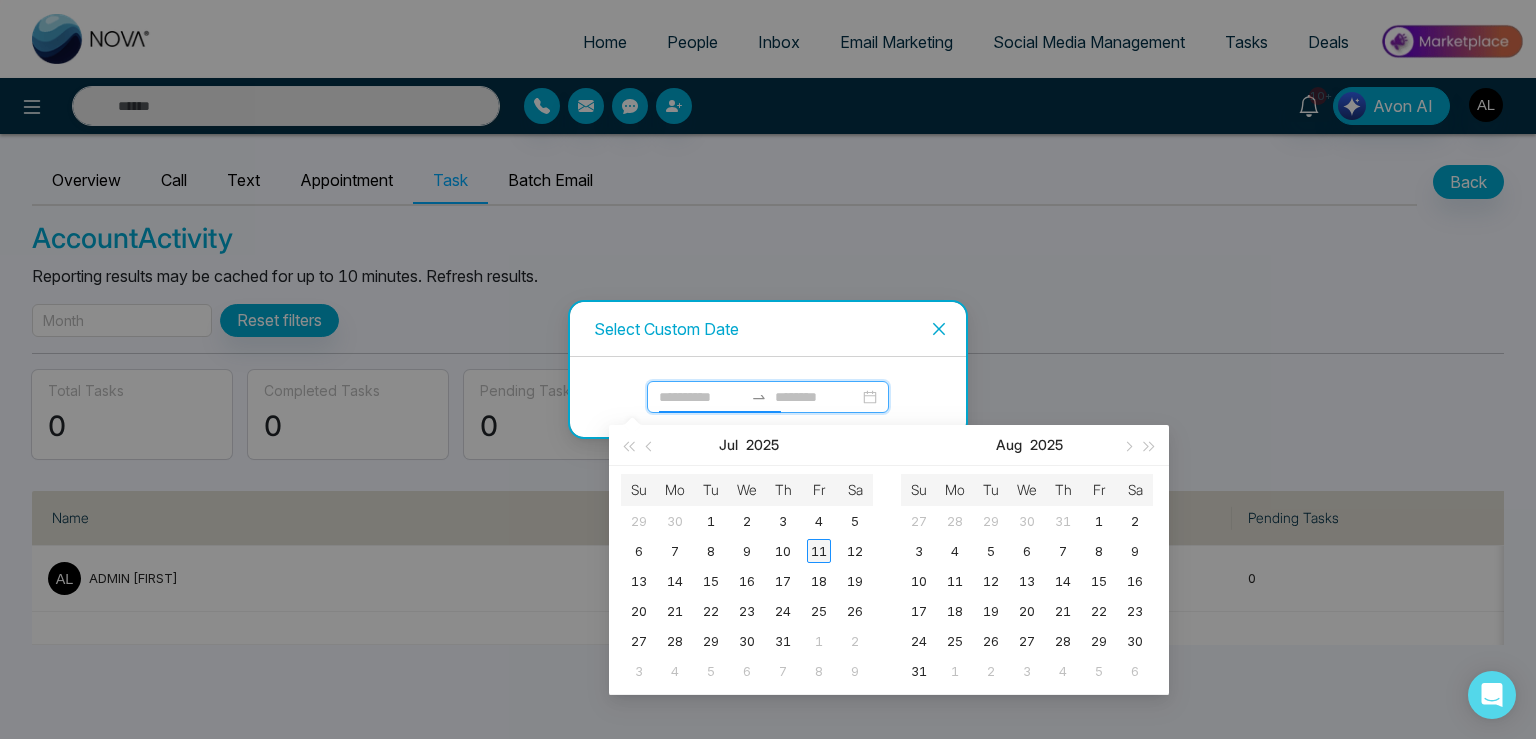 click on "11" at bounding box center [819, 551] 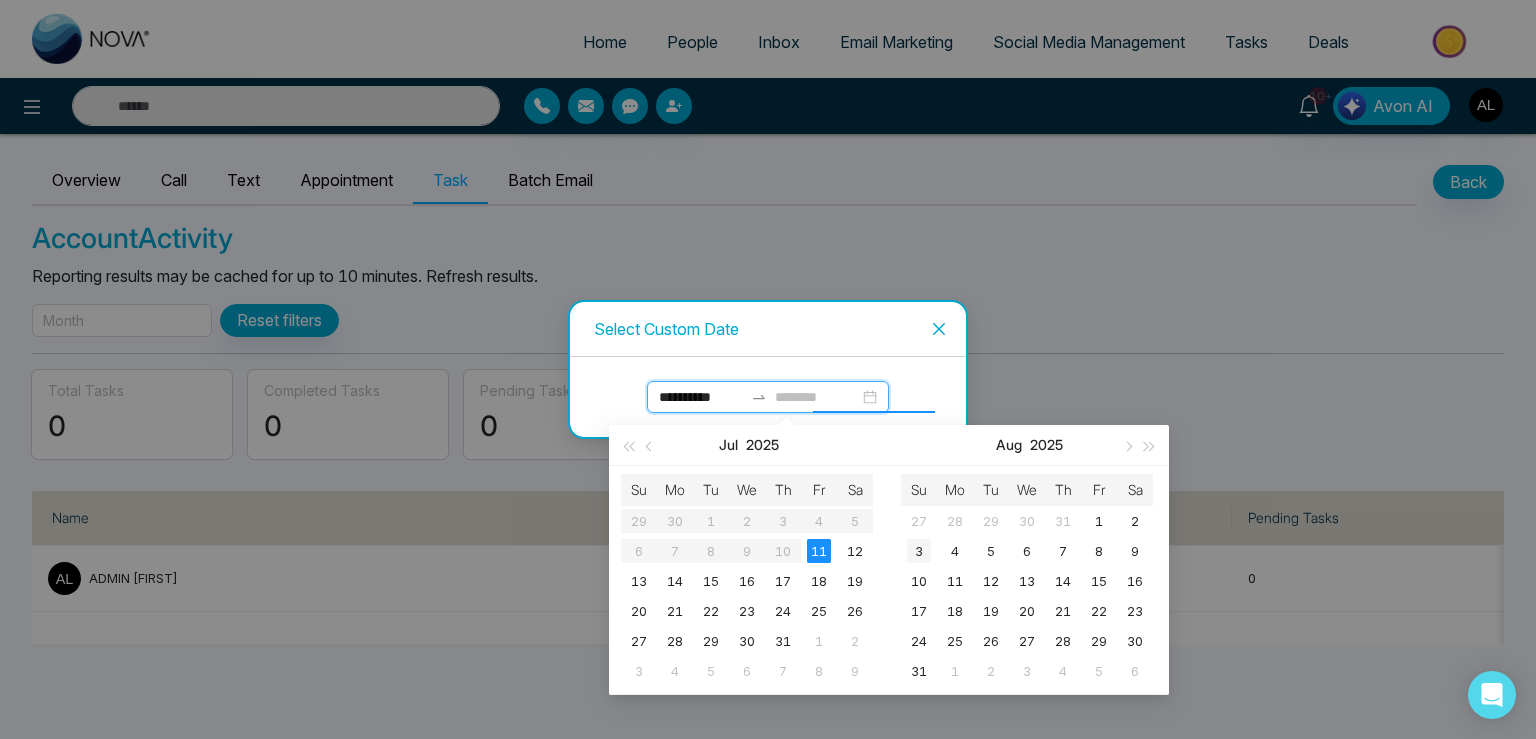 type on "**********" 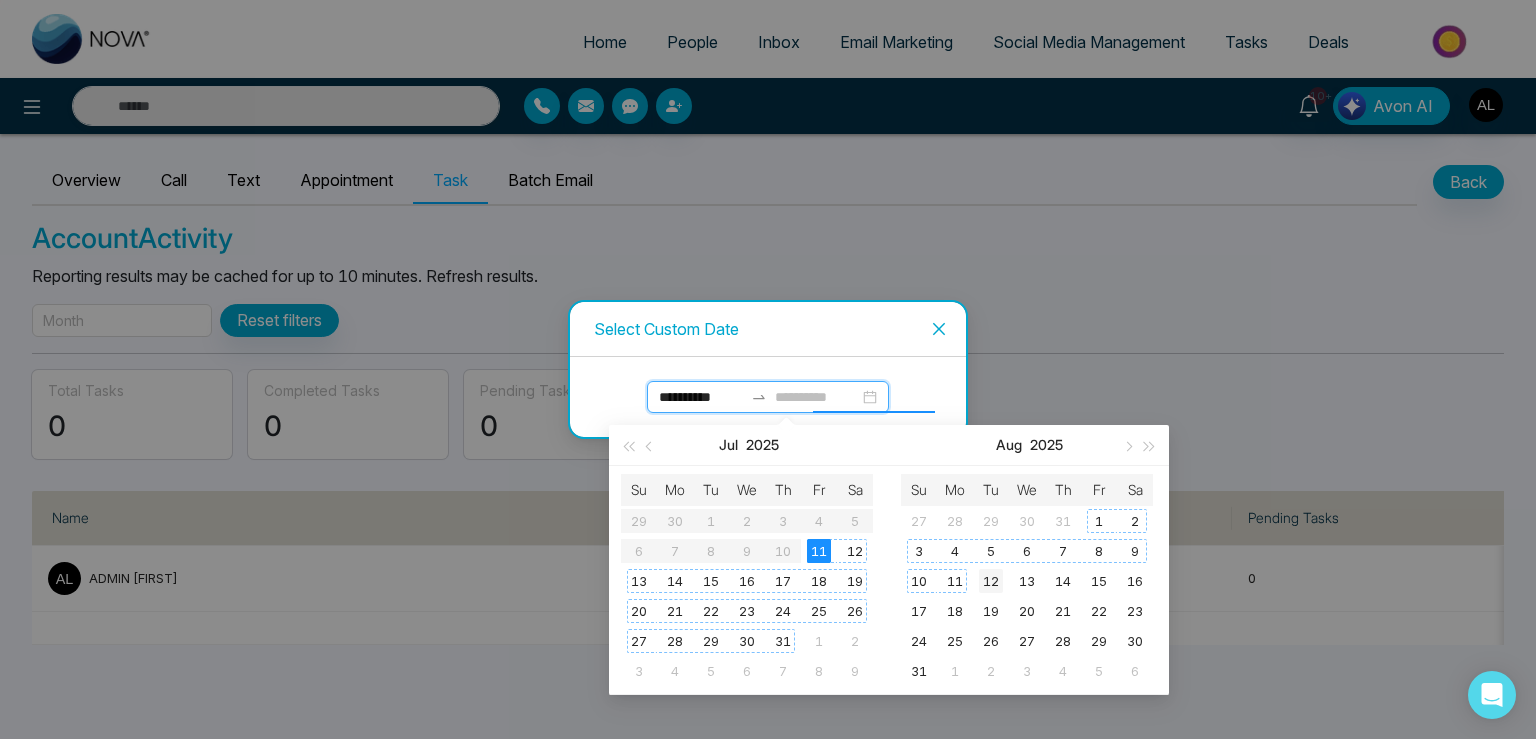 type on "**********" 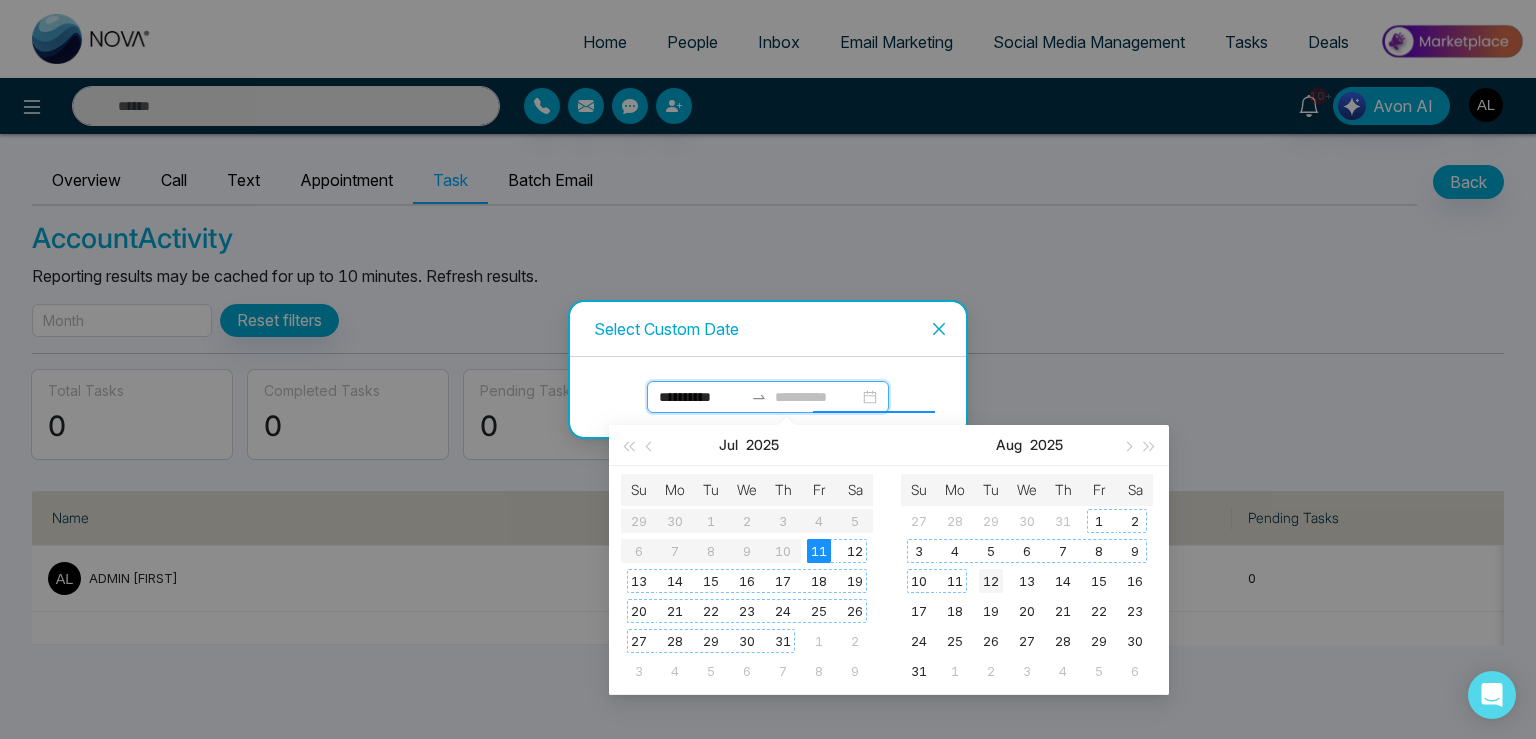 click on "12" at bounding box center (991, 581) 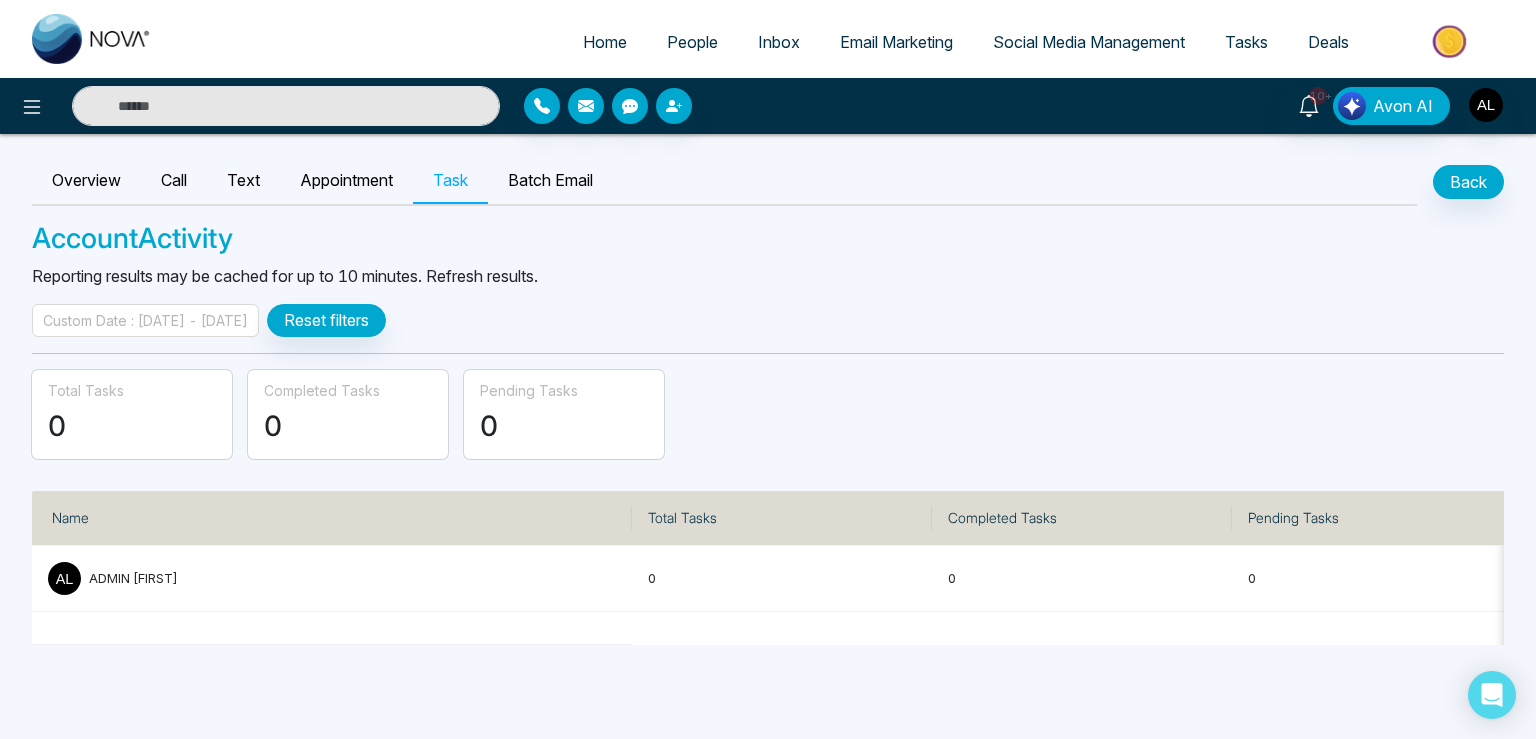 click on "Custom Date : [DATE] - [DATE]" at bounding box center (145, 320) 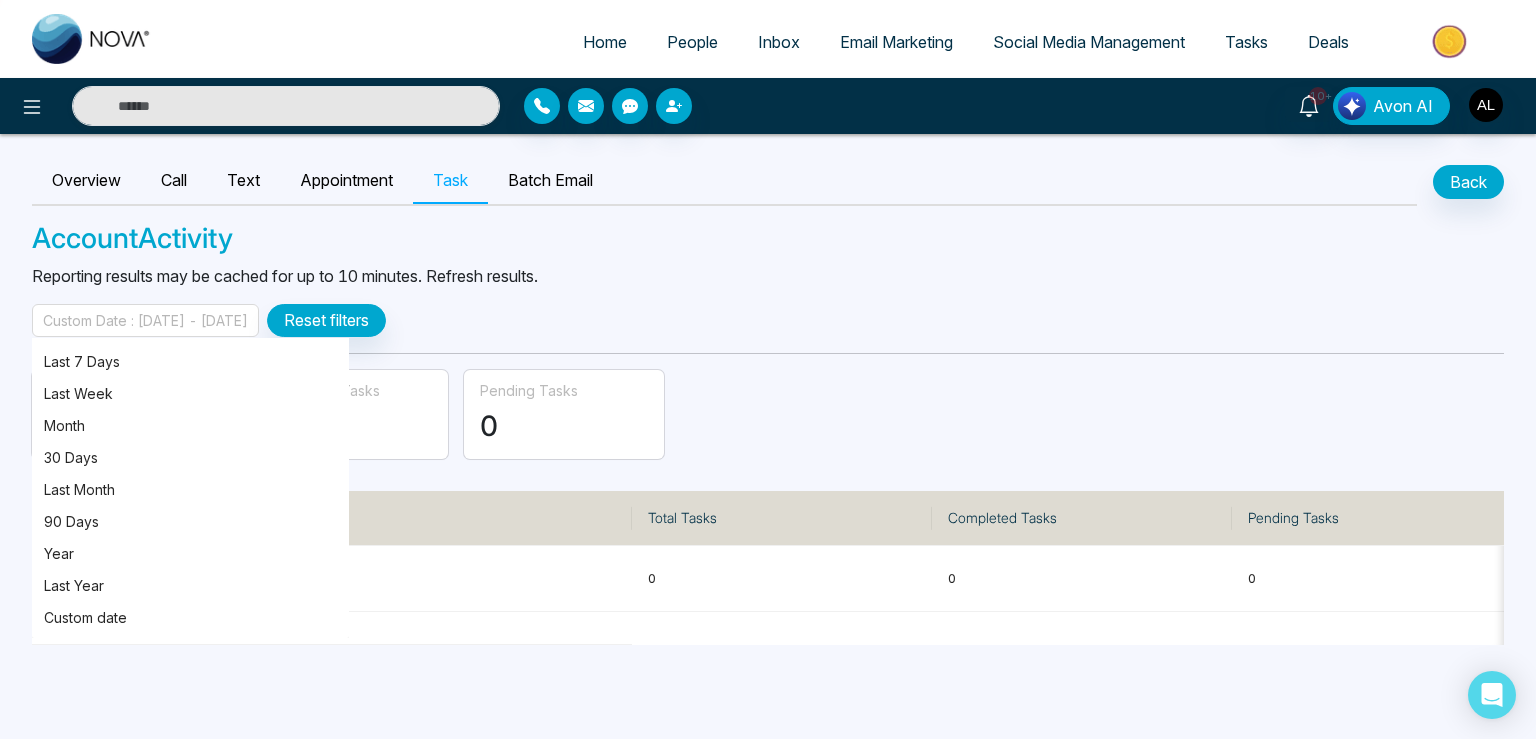 scroll, scrollTop: 124, scrollLeft: 0, axis: vertical 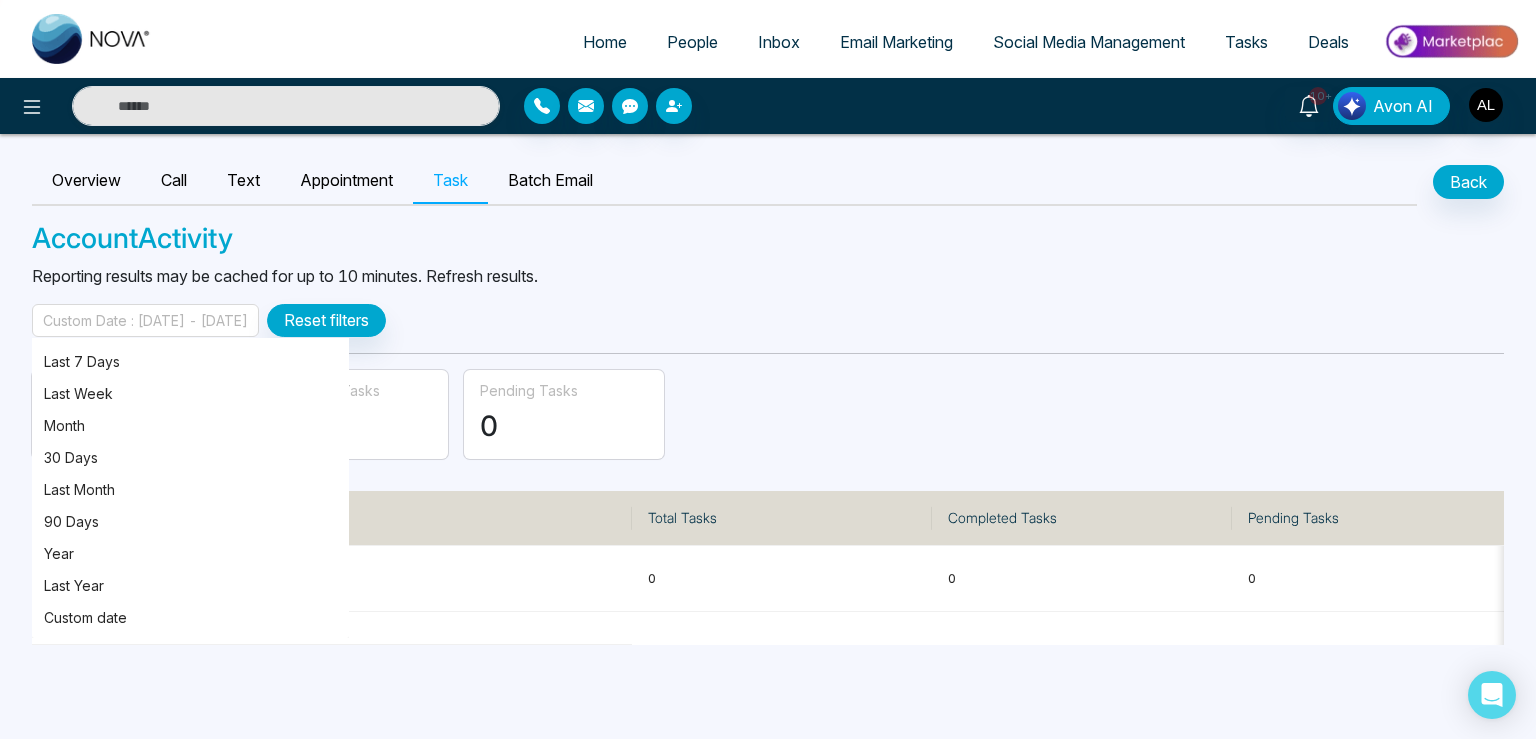 click on "ADMIN [FIRST]   [PHONE] [EMAIL] [DATE]   [FIRST] [LAST]   [EMAIL] New Lead" at bounding box center (768, 389) 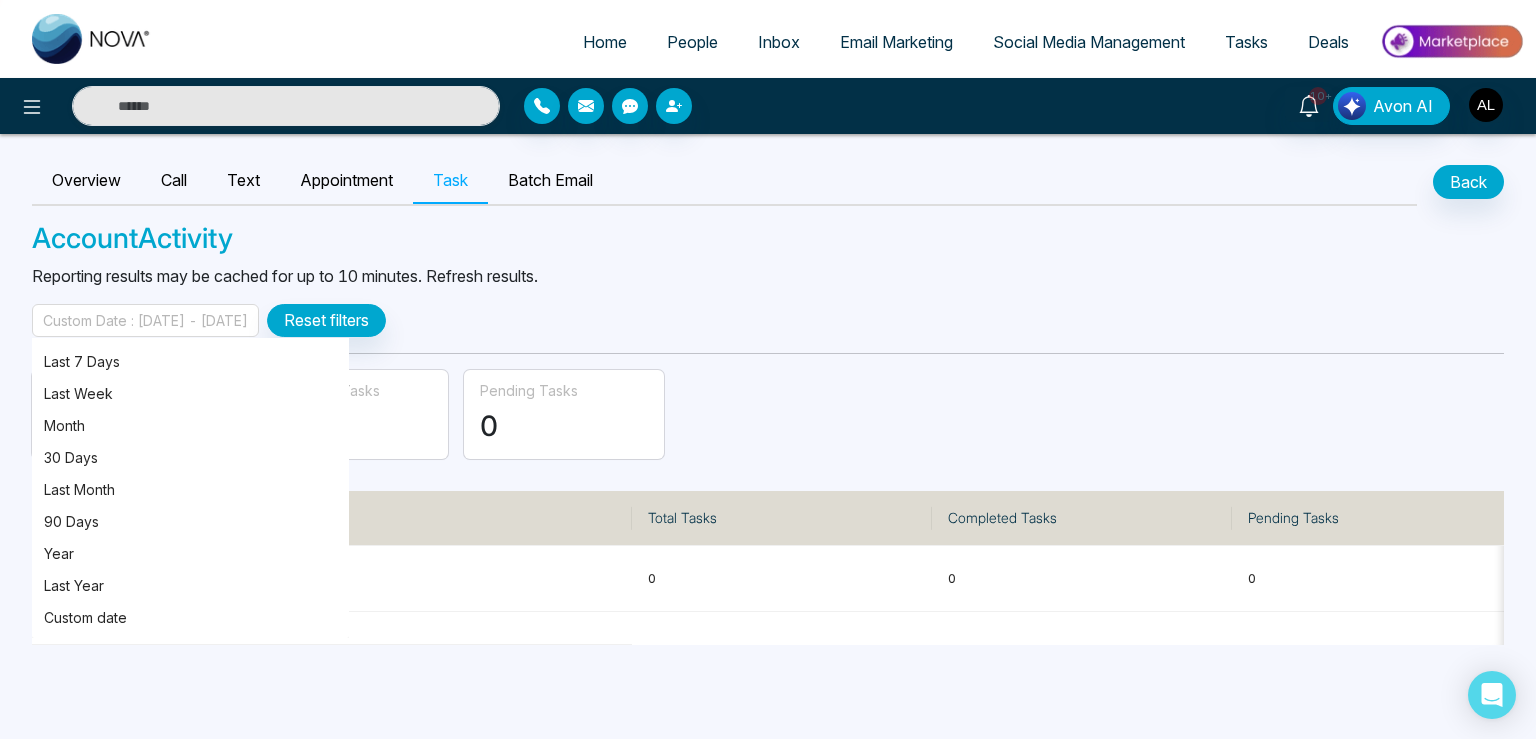 scroll, scrollTop: 124, scrollLeft: 0, axis: vertical 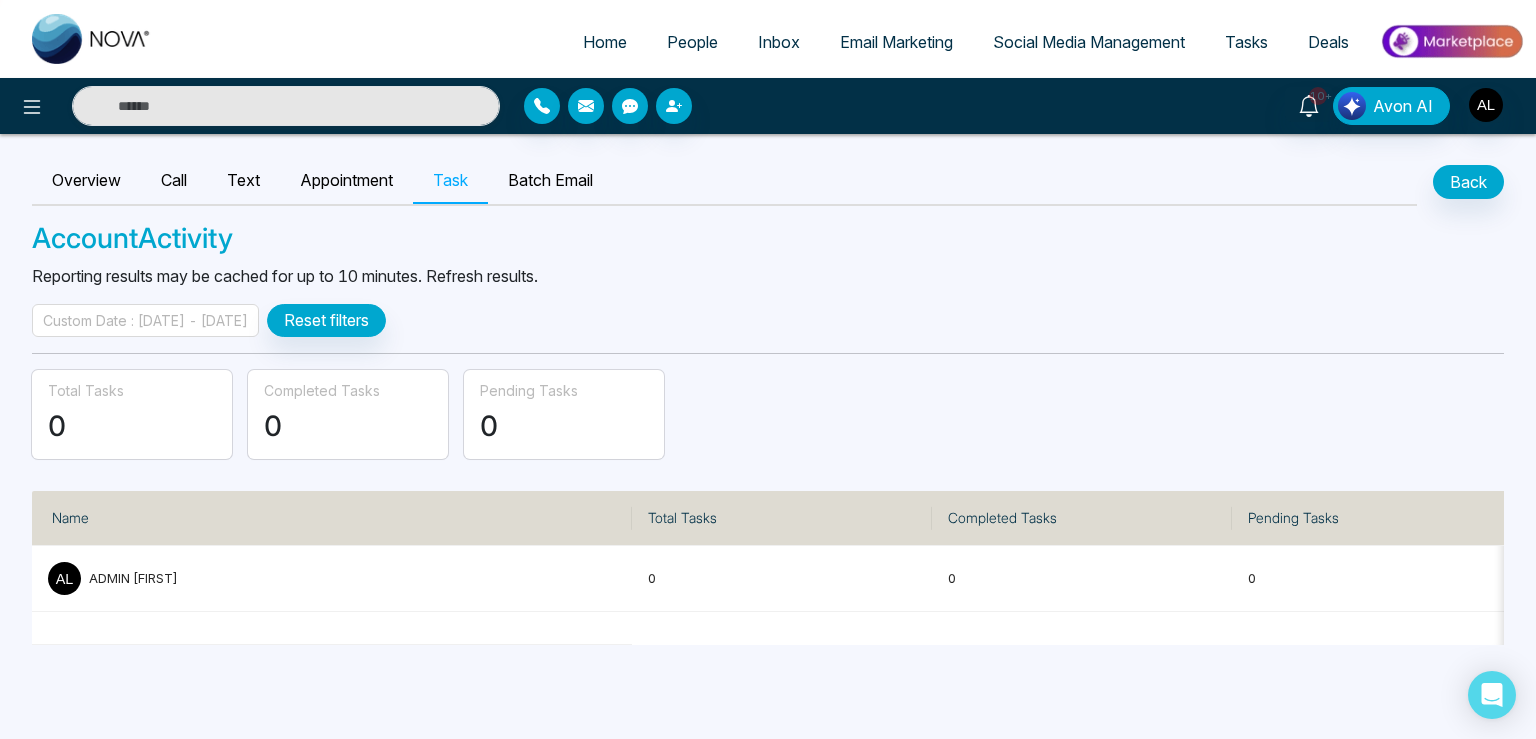 click on "Custom Date : [DATE] - [DATE]" at bounding box center [145, 320] 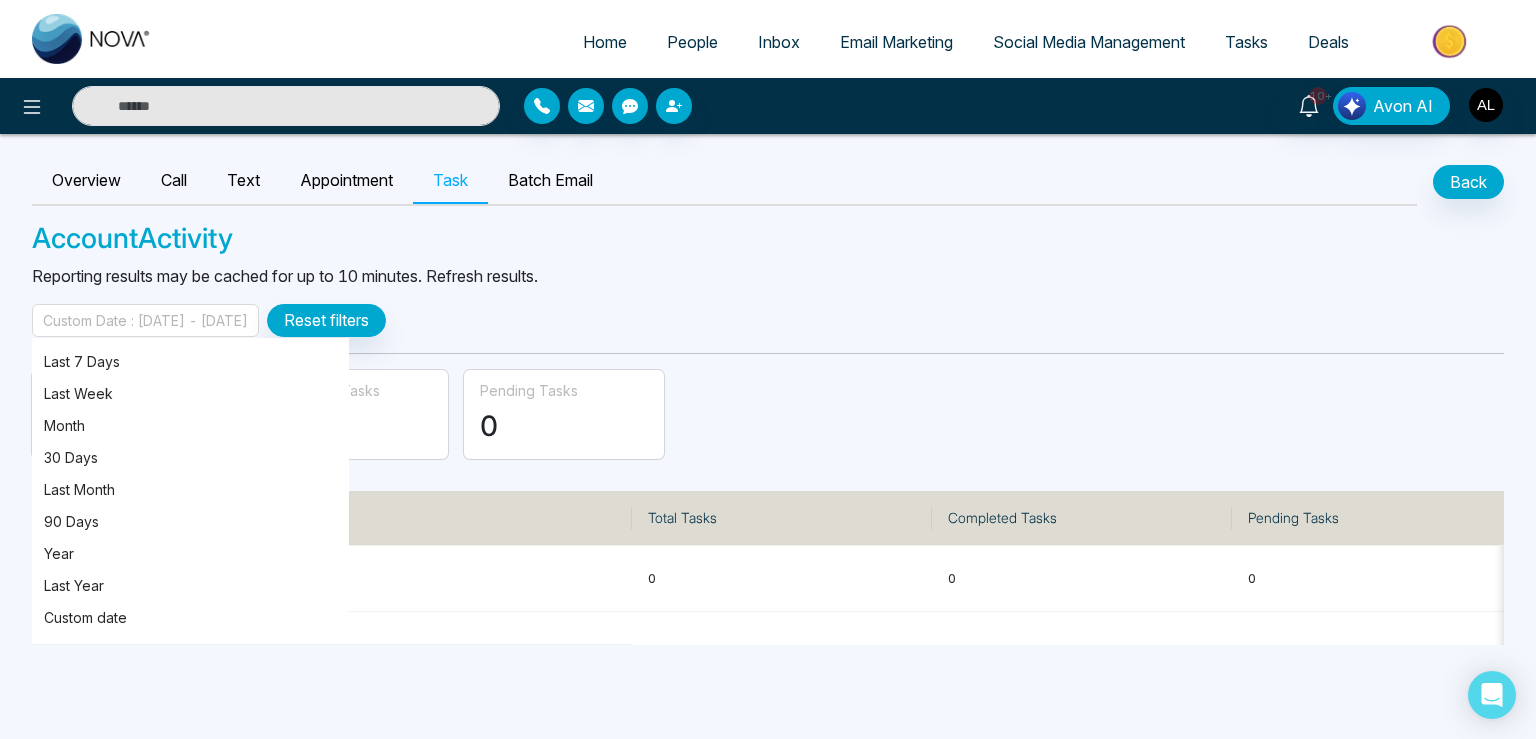 scroll, scrollTop: 124, scrollLeft: 0, axis: vertical 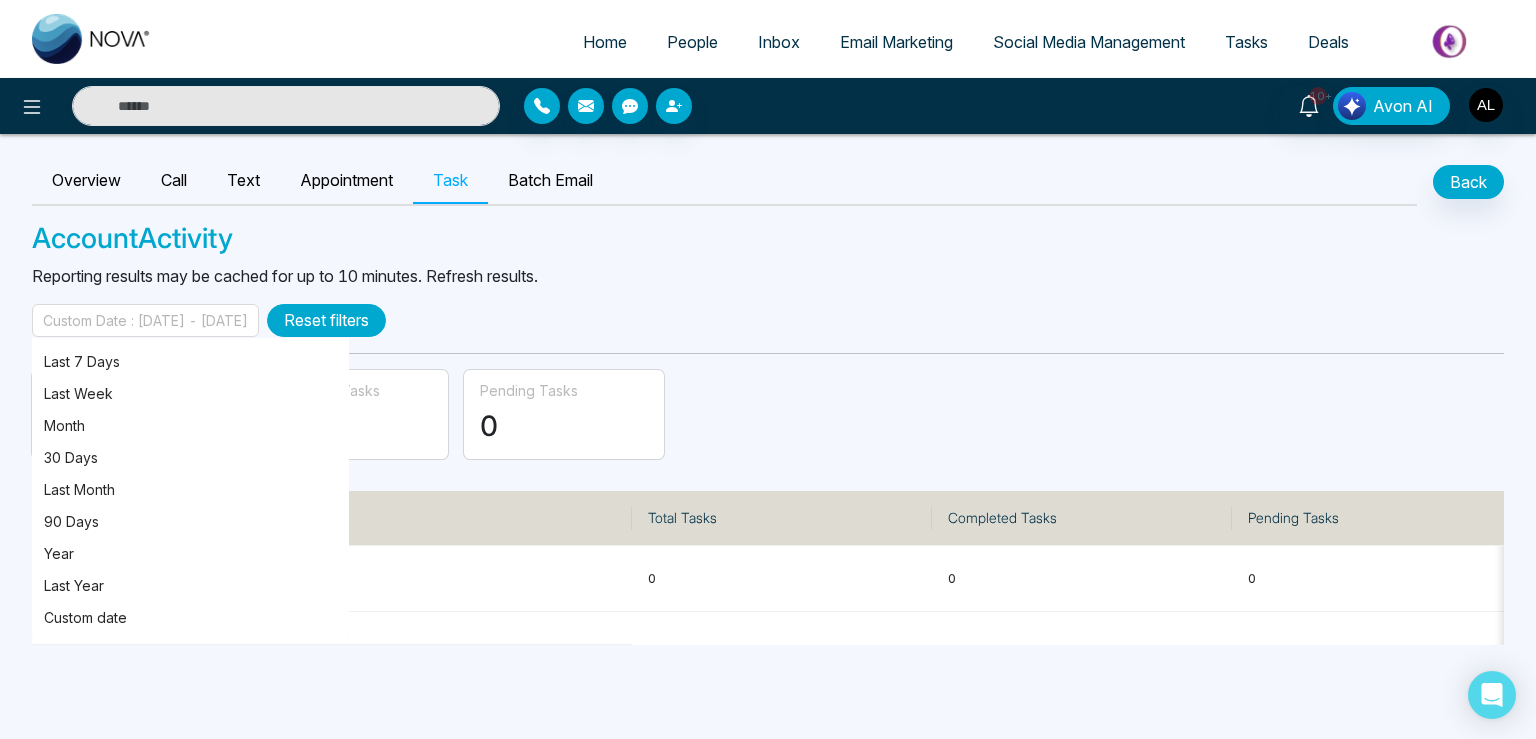 click on "Reset filters" at bounding box center [326, 320] 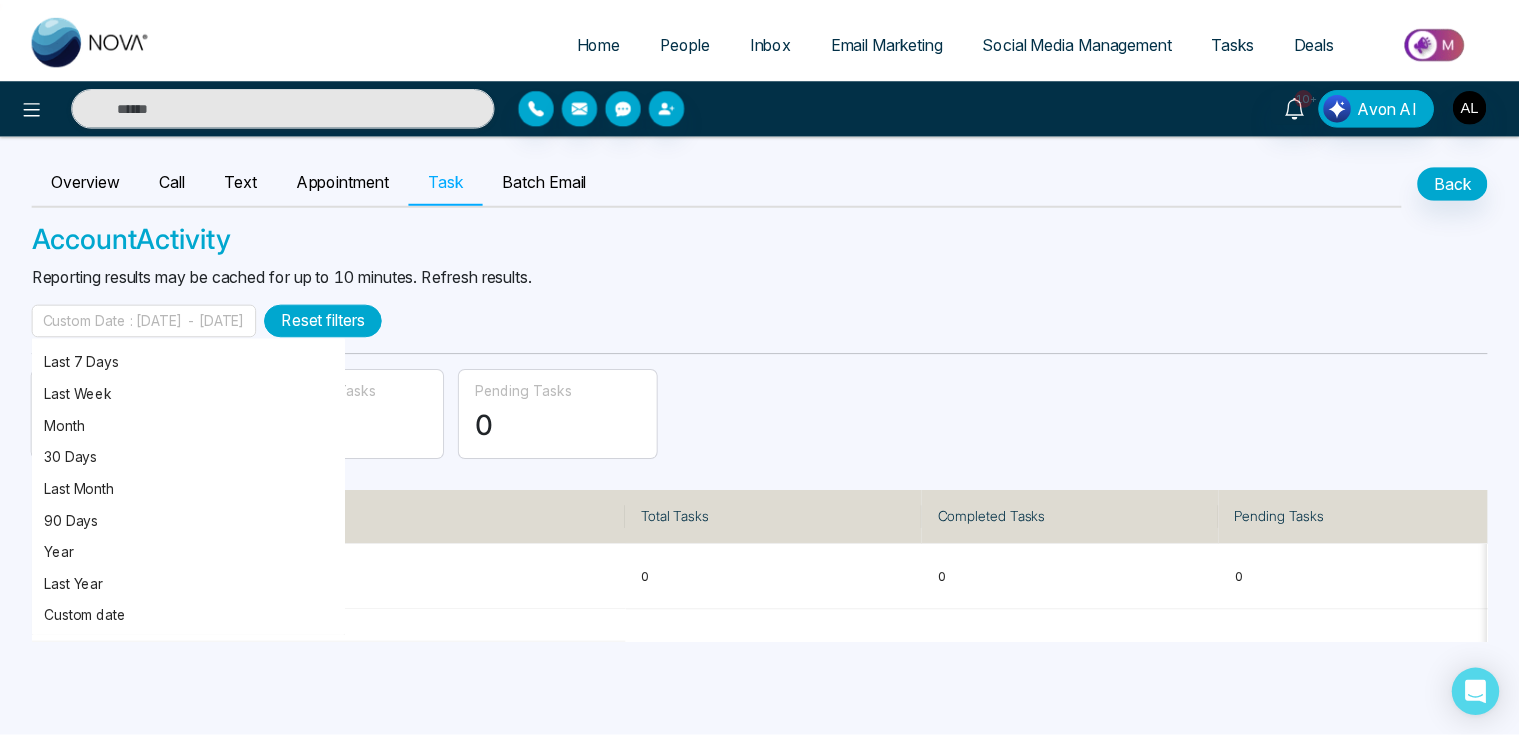 scroll, scrollTop: 0, scrollLeft: 0, axis: both 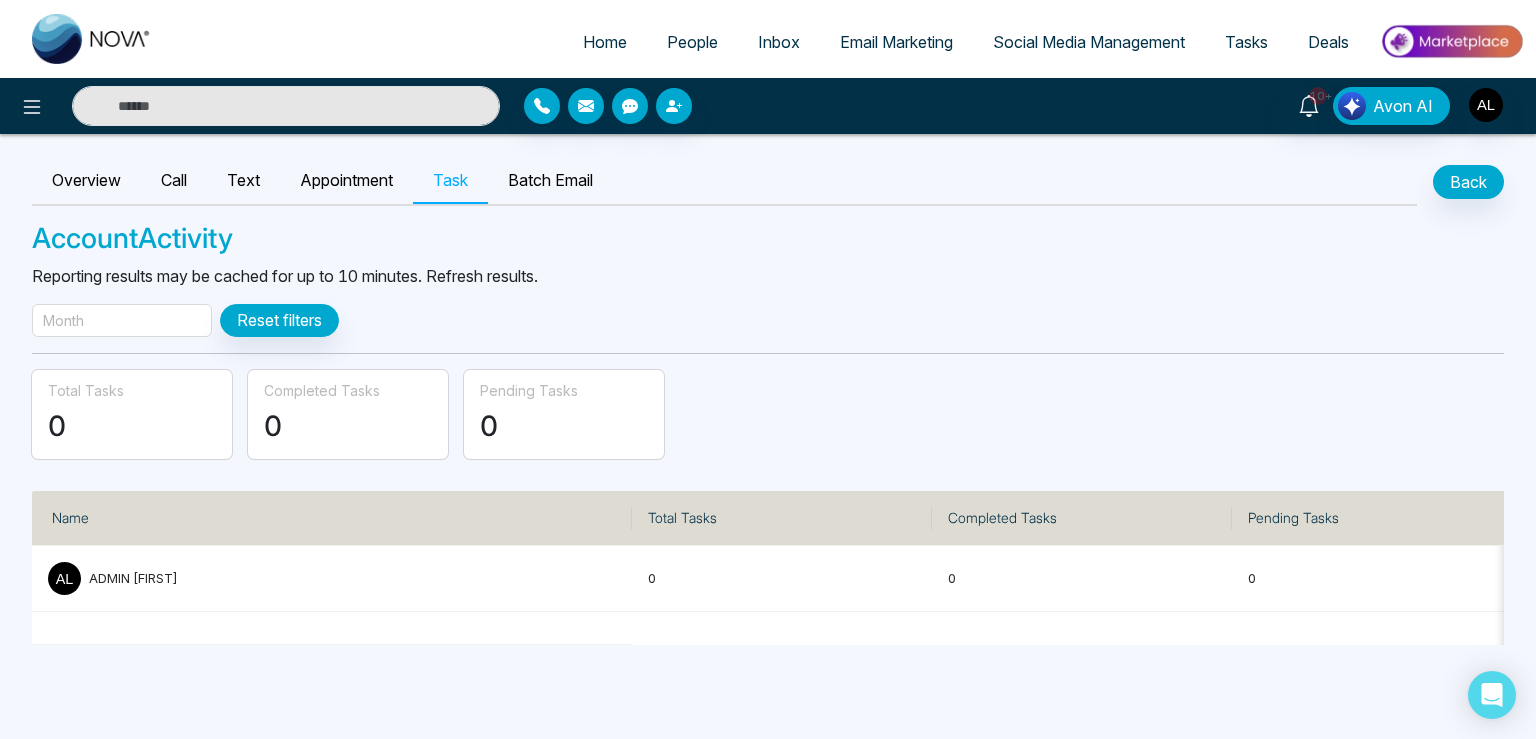 click on "Month" at bounding box center [122, 320] 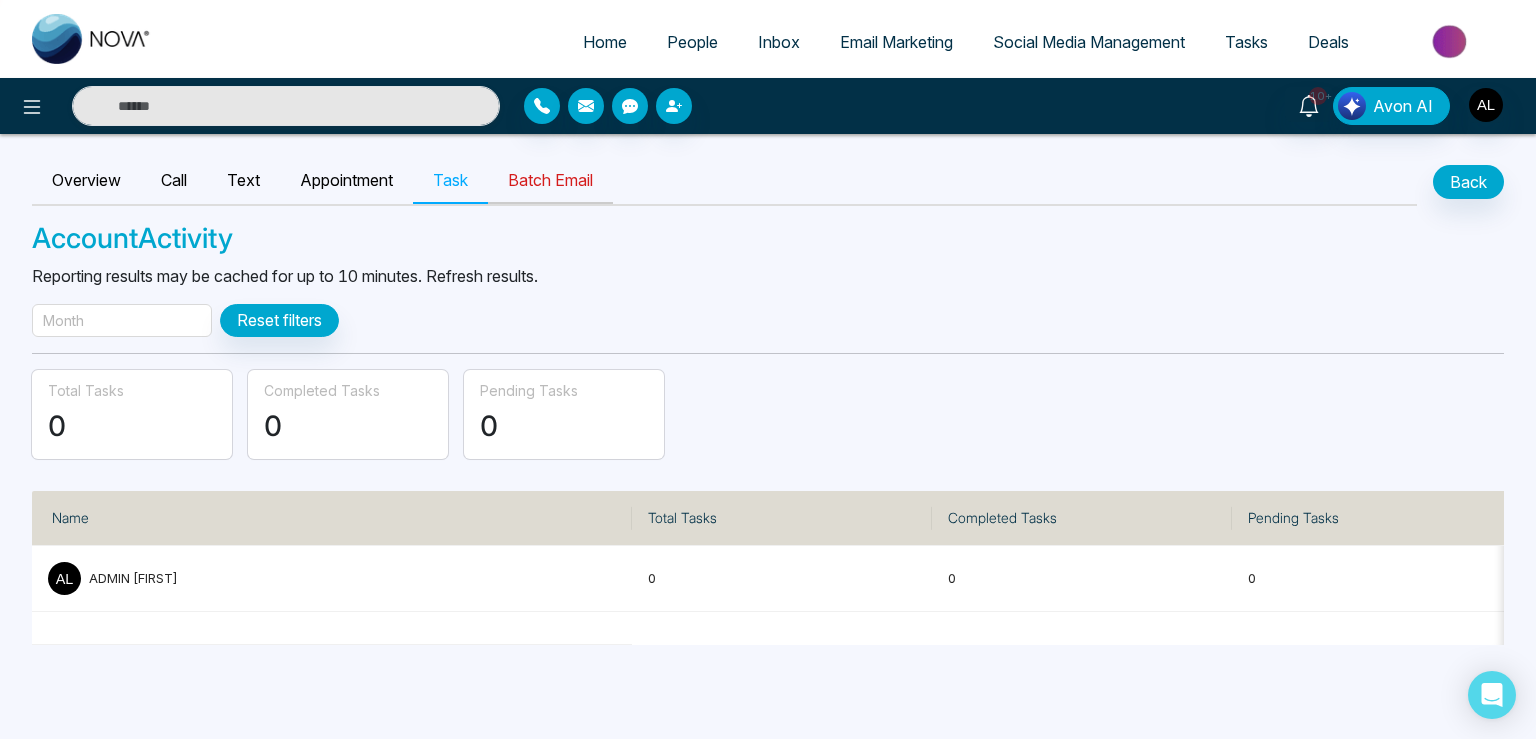 click on "Batch Email" at bounding box center (550, 181) 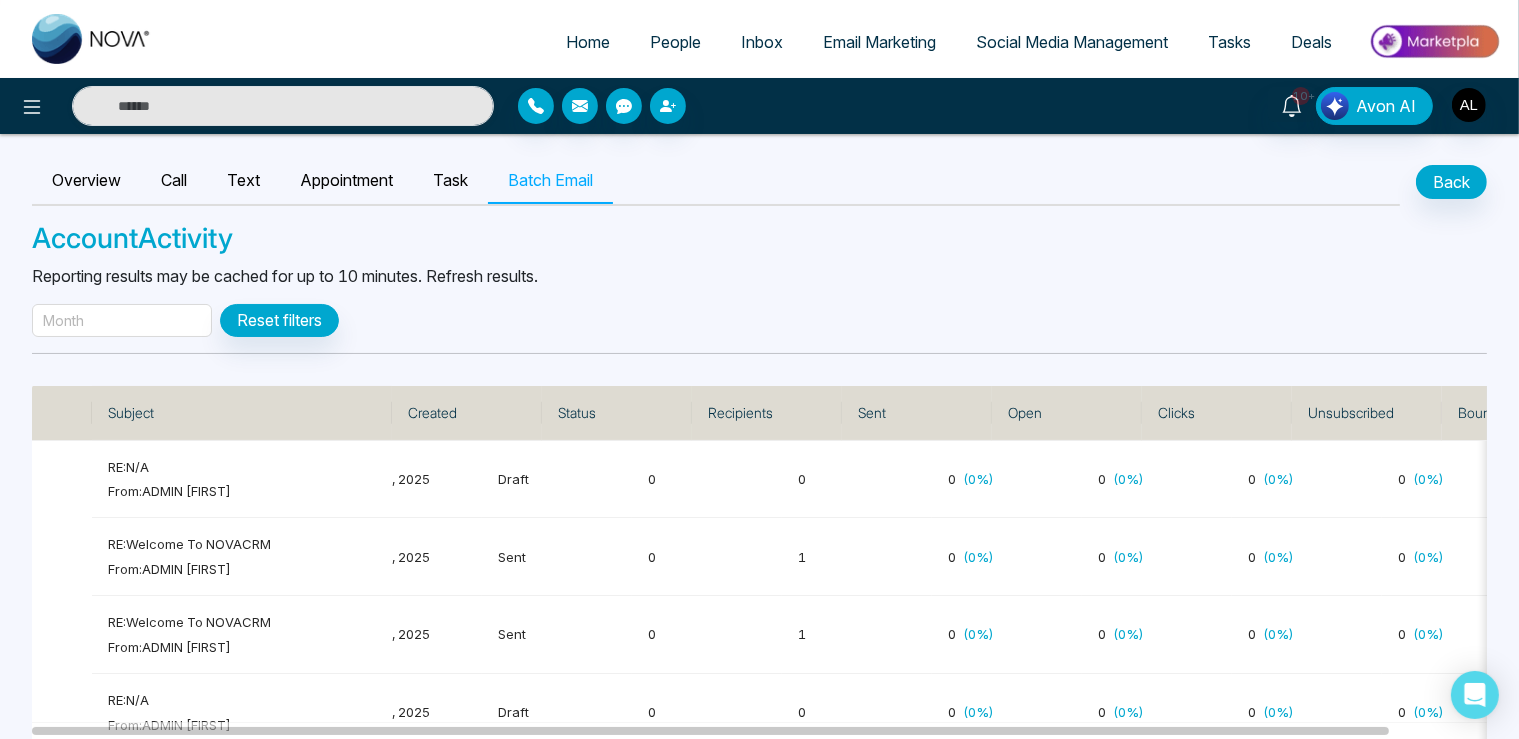 click on "Month" at bounding box center [122, 320] 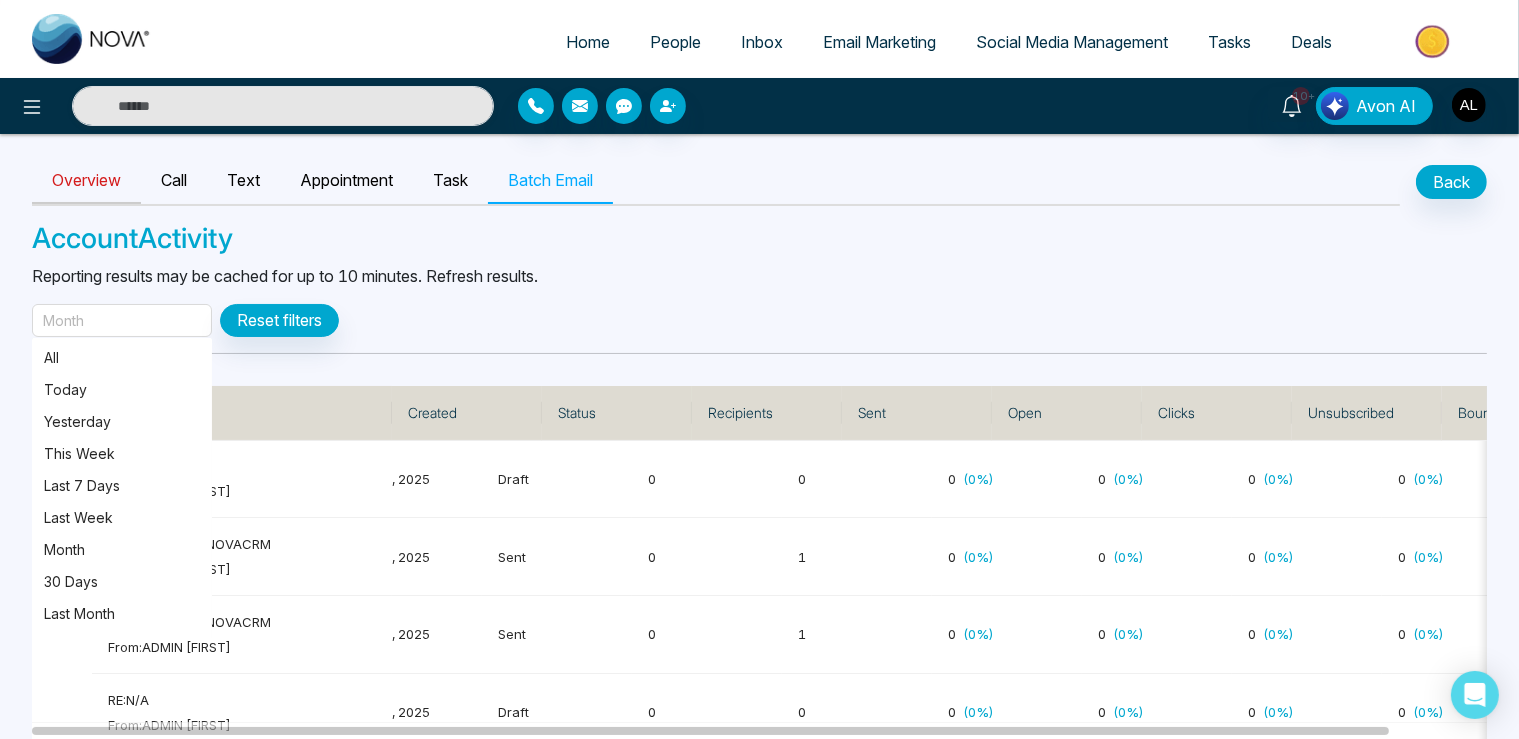 click on "Overview" at bounding box center [86, 181] 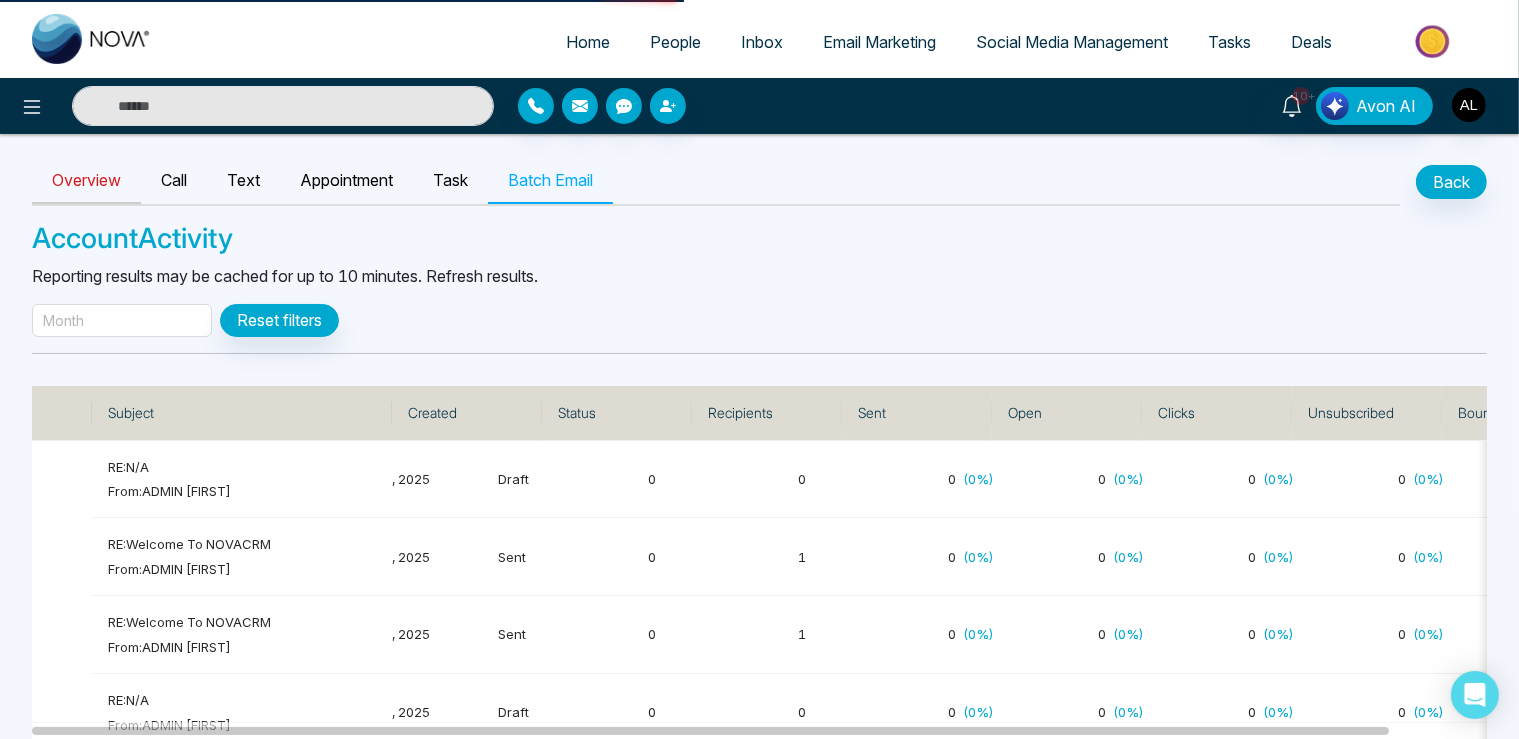 select on "***" 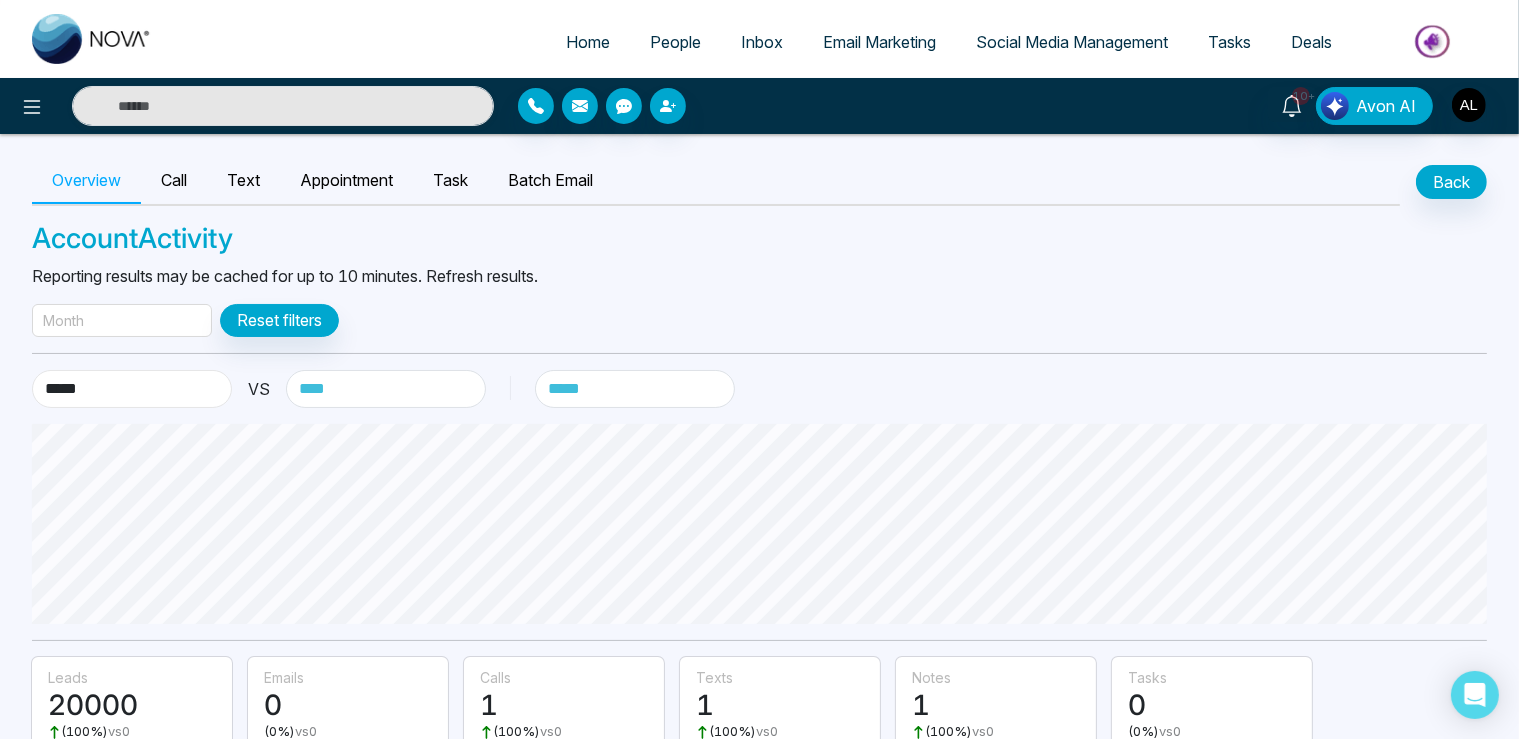 select on "*****" 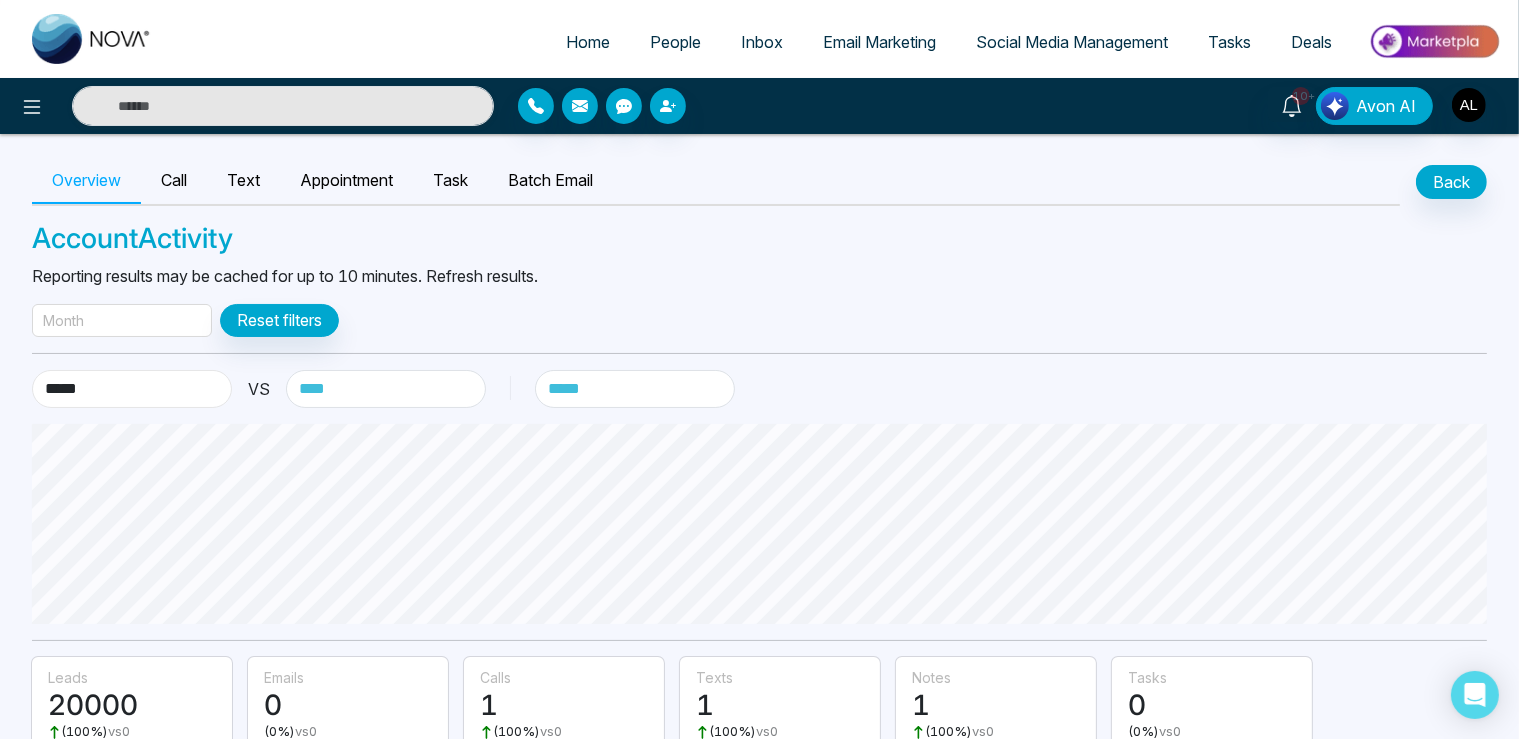 click on "*****" at bounding box center [0, 0] 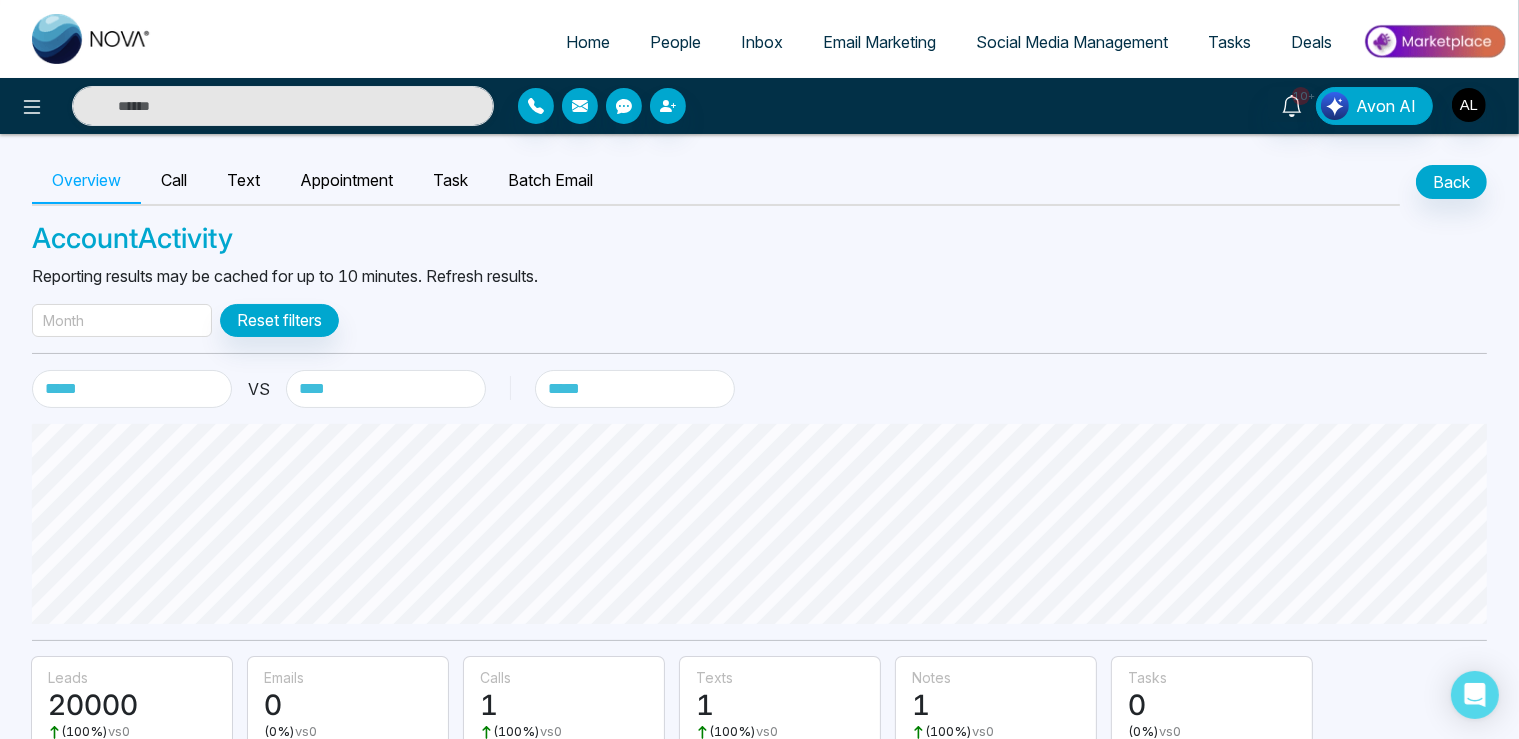 click on "Month" at bounding box center [122, 320] 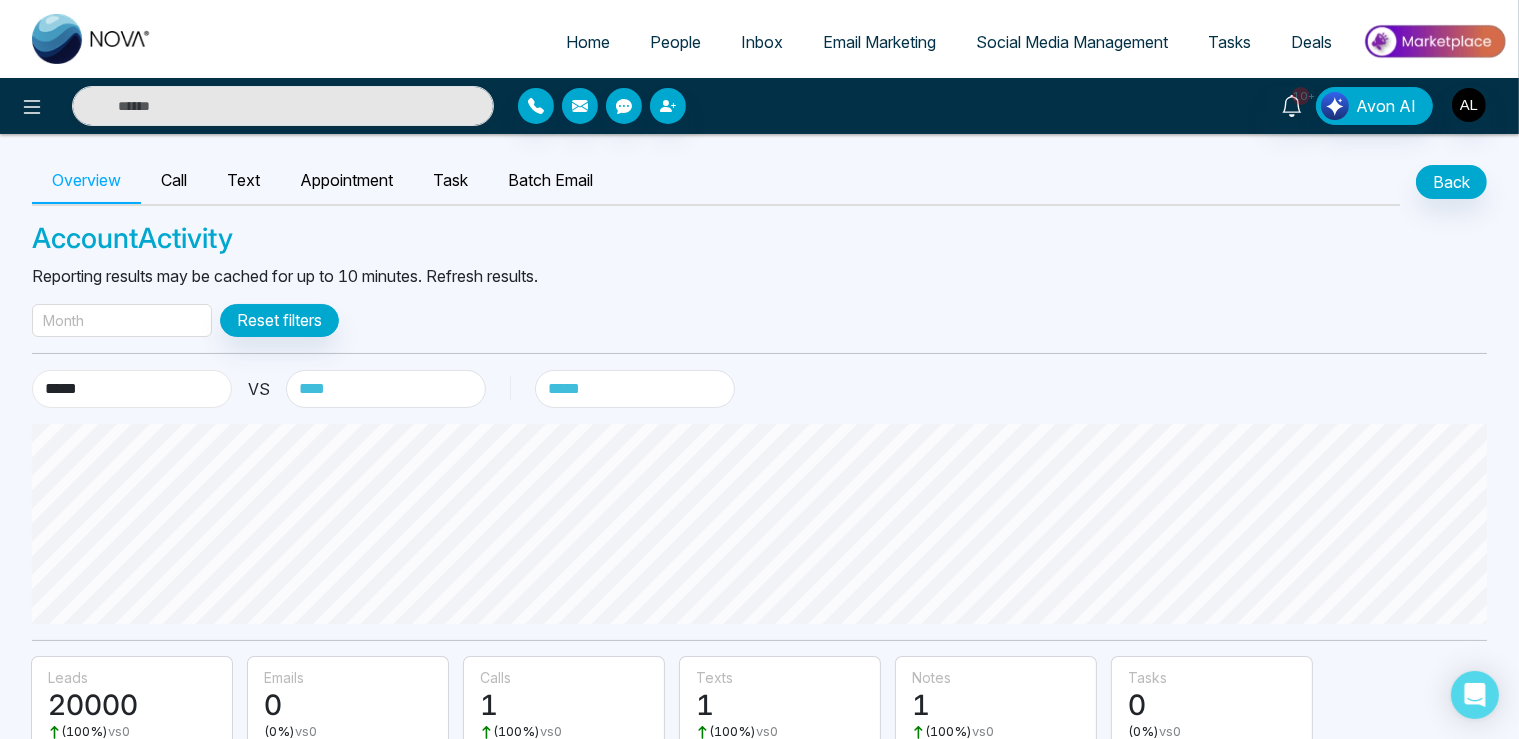 click on "**********" at bounding box center [132, 389] 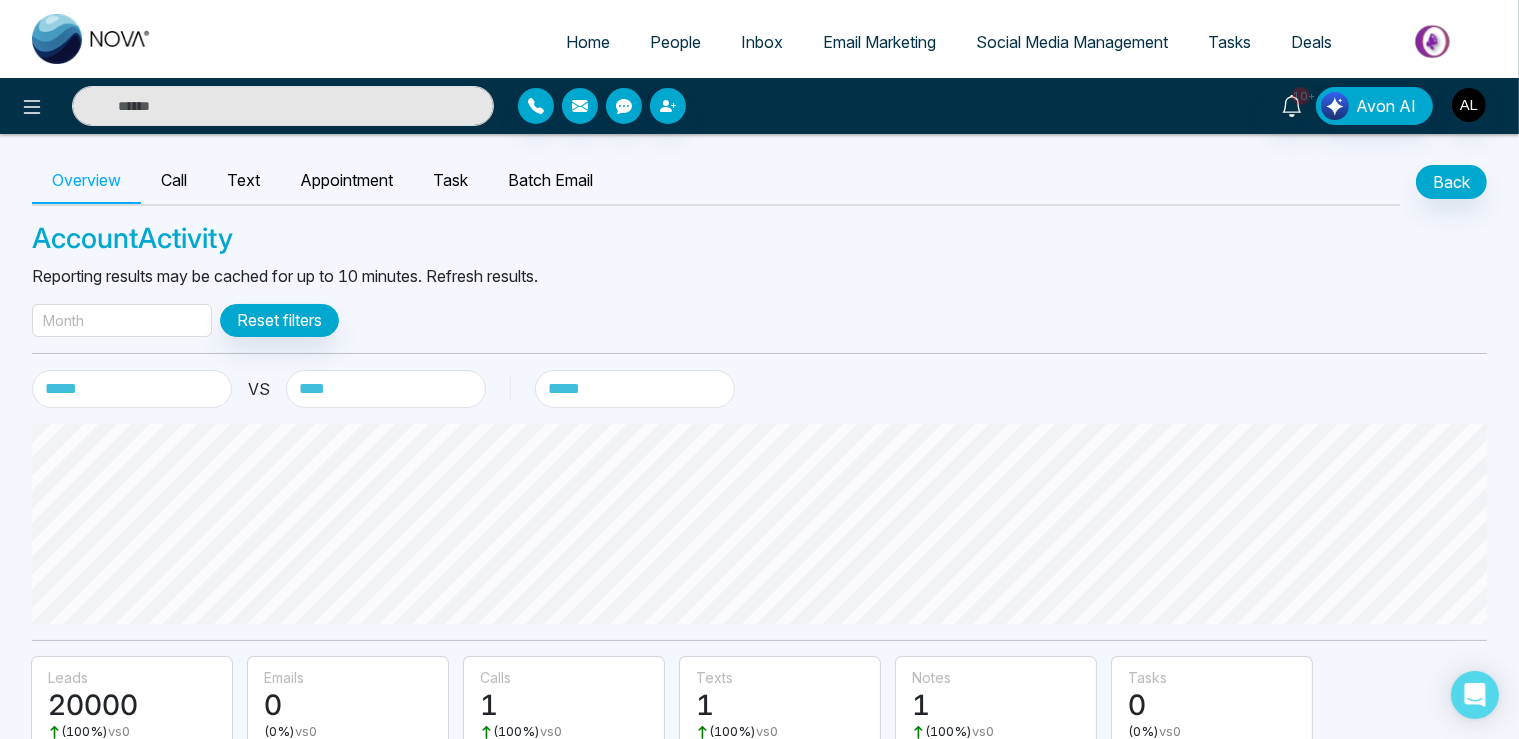 click on "Month" at bounding box center (122, 320) 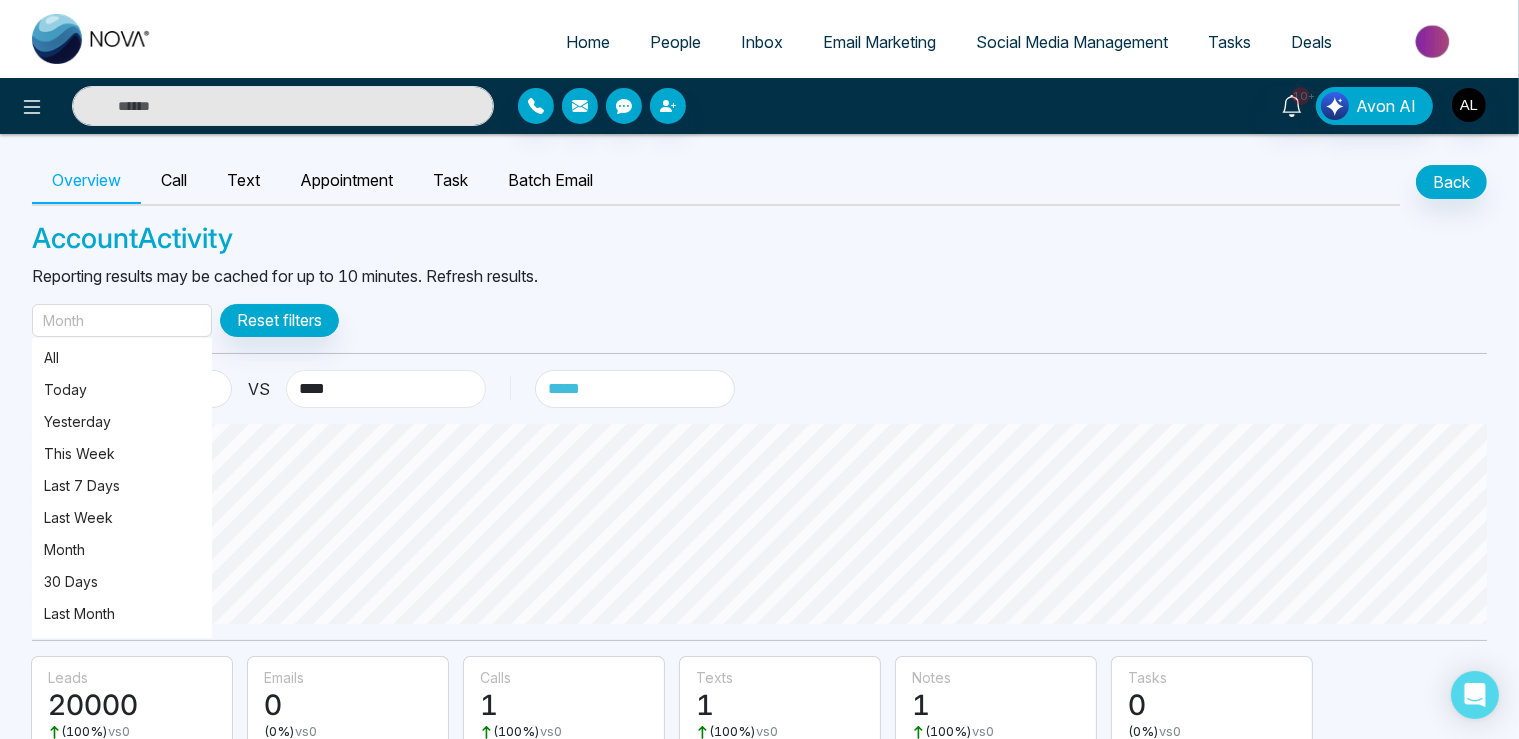 click on "[CREDIT_CARD]" at bounding box center [386, 389] 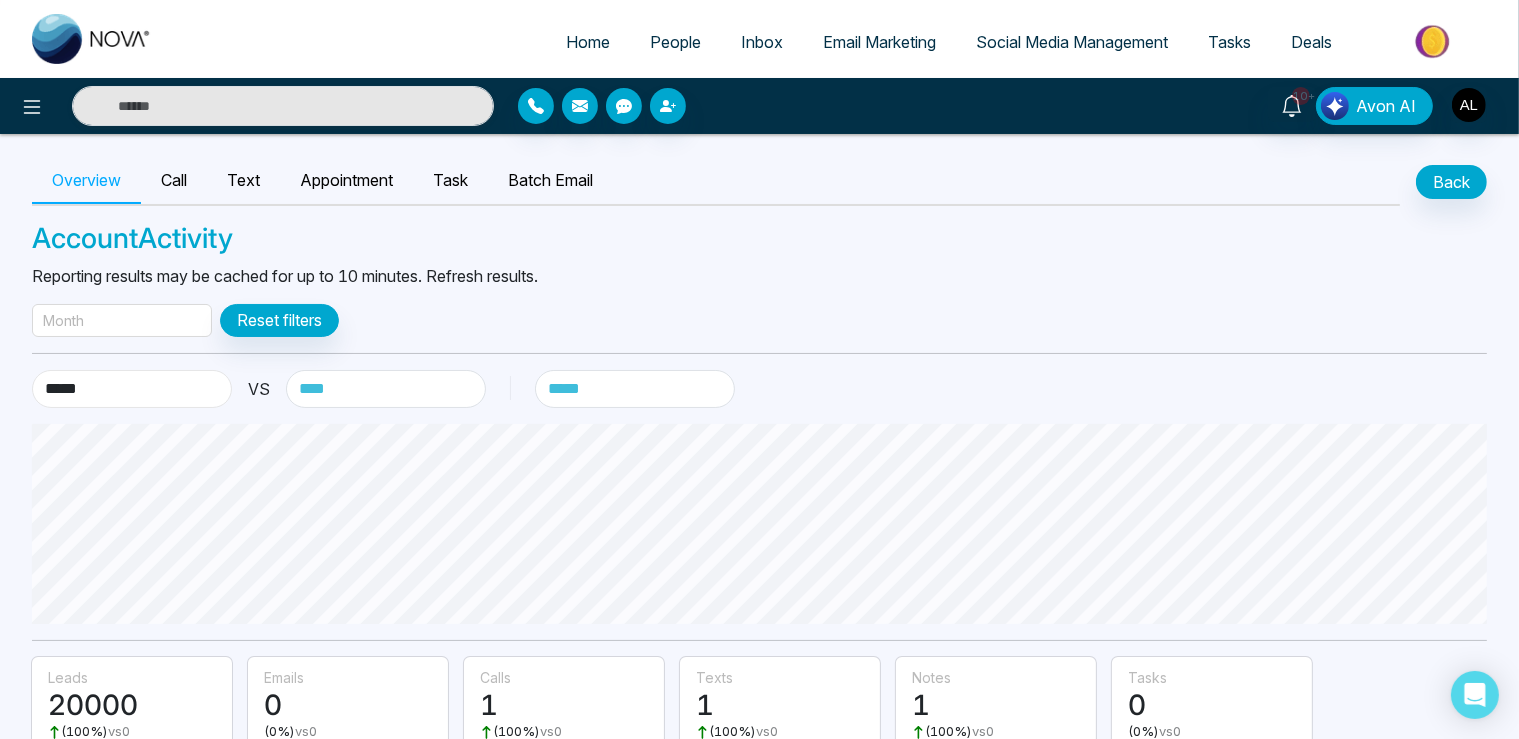 click on "**********" at bounding box center (132, 389) 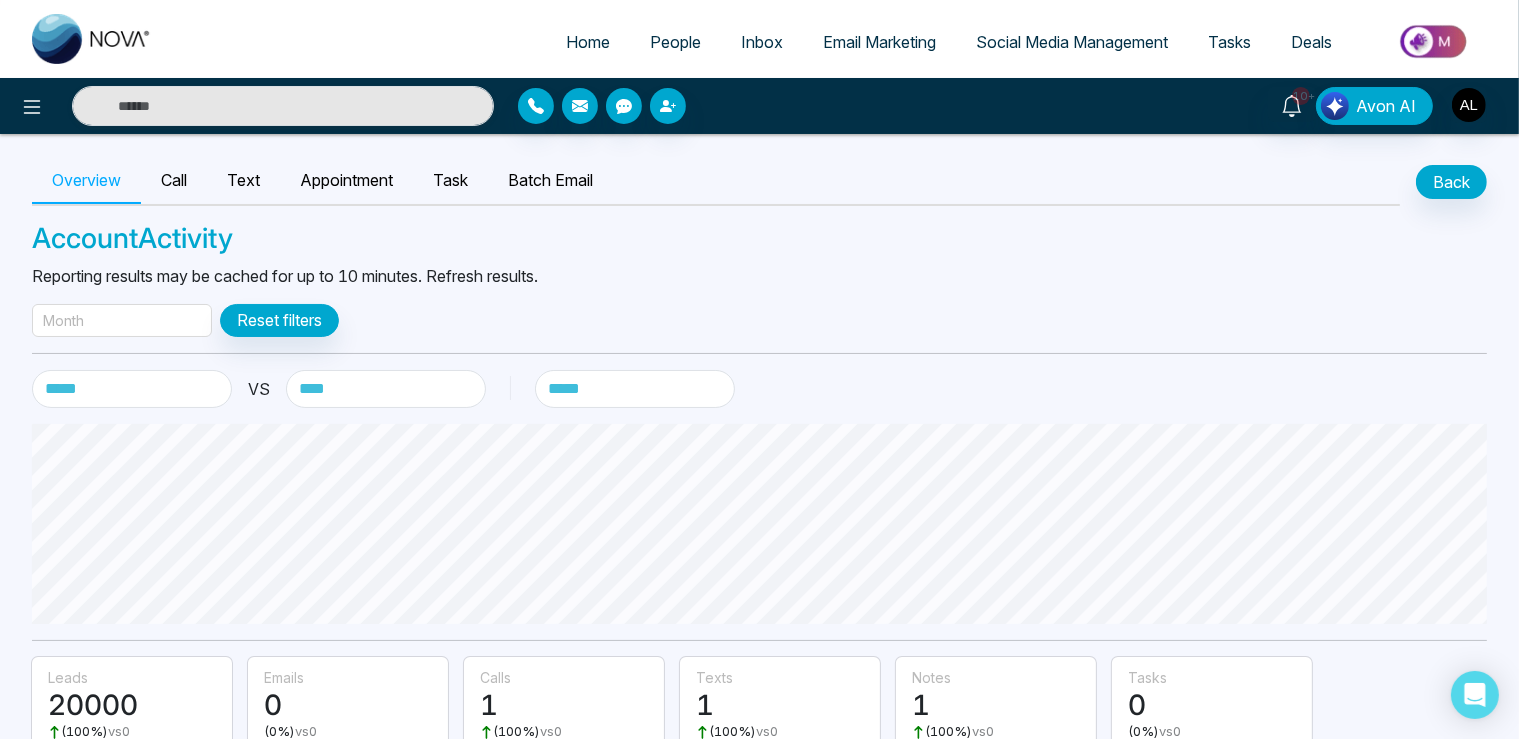 click on "Month" at bounding box center (122, 320) 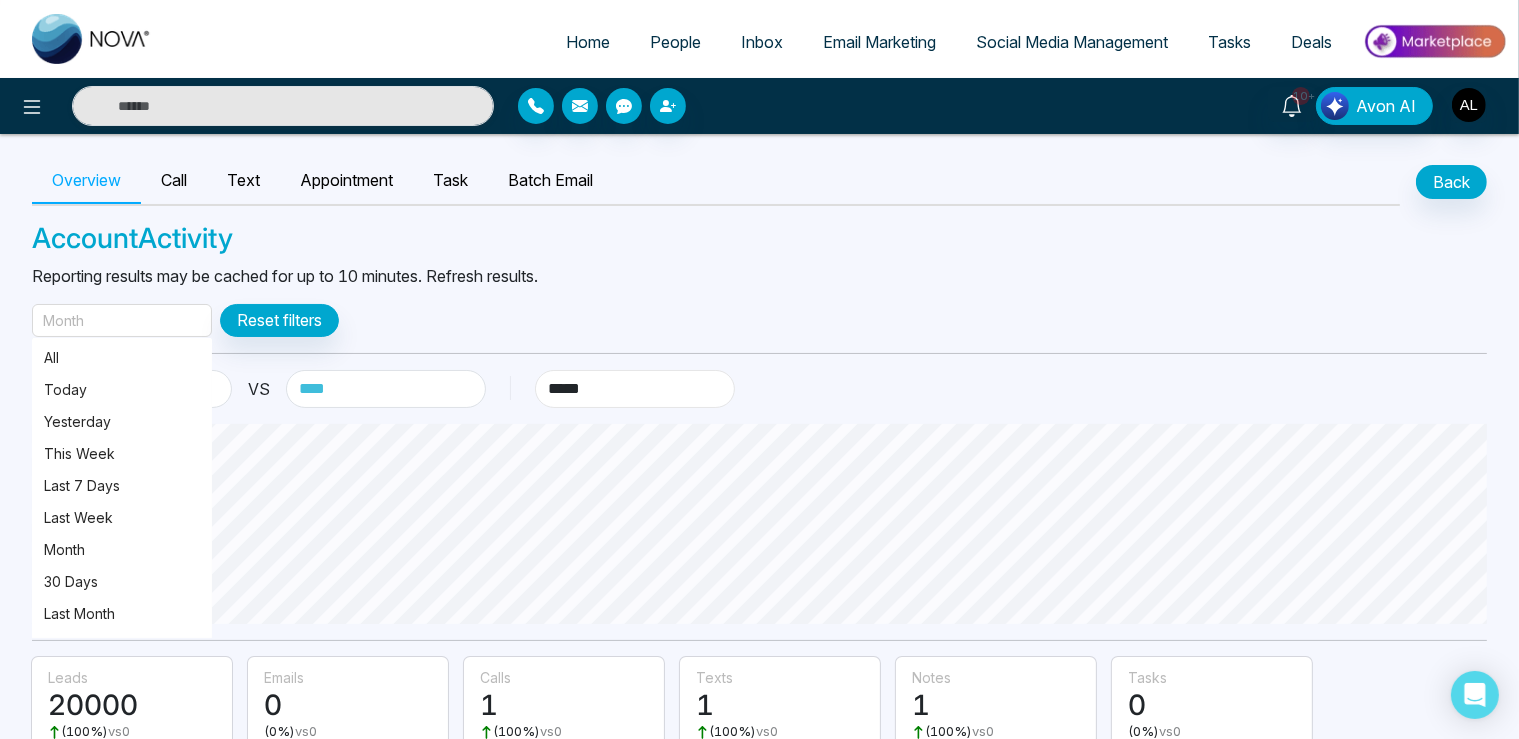 click on "******* ****** ***** ******" at bounding box center (635, 389) 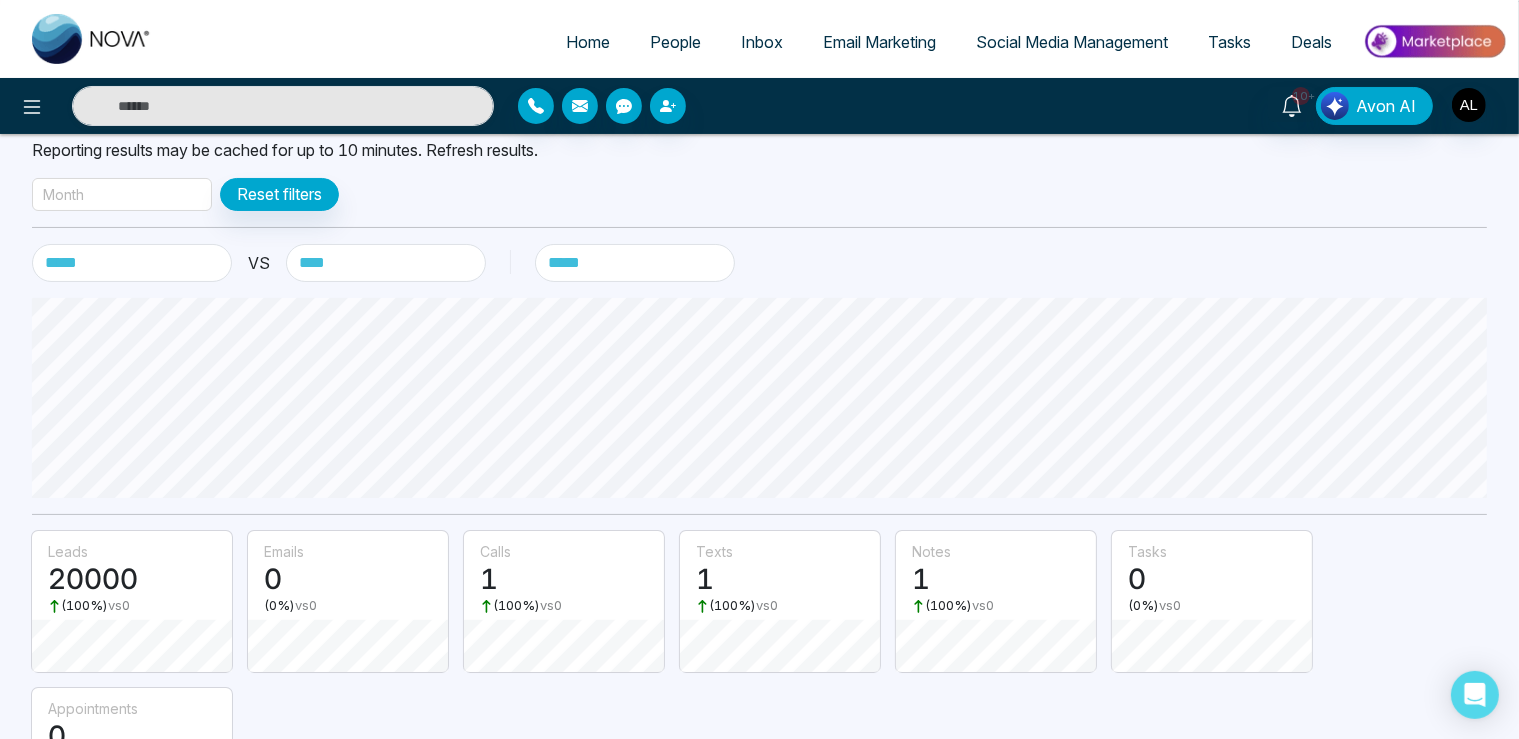 scroll, scrollTop: 0, scrollLeft: 0, axis: both 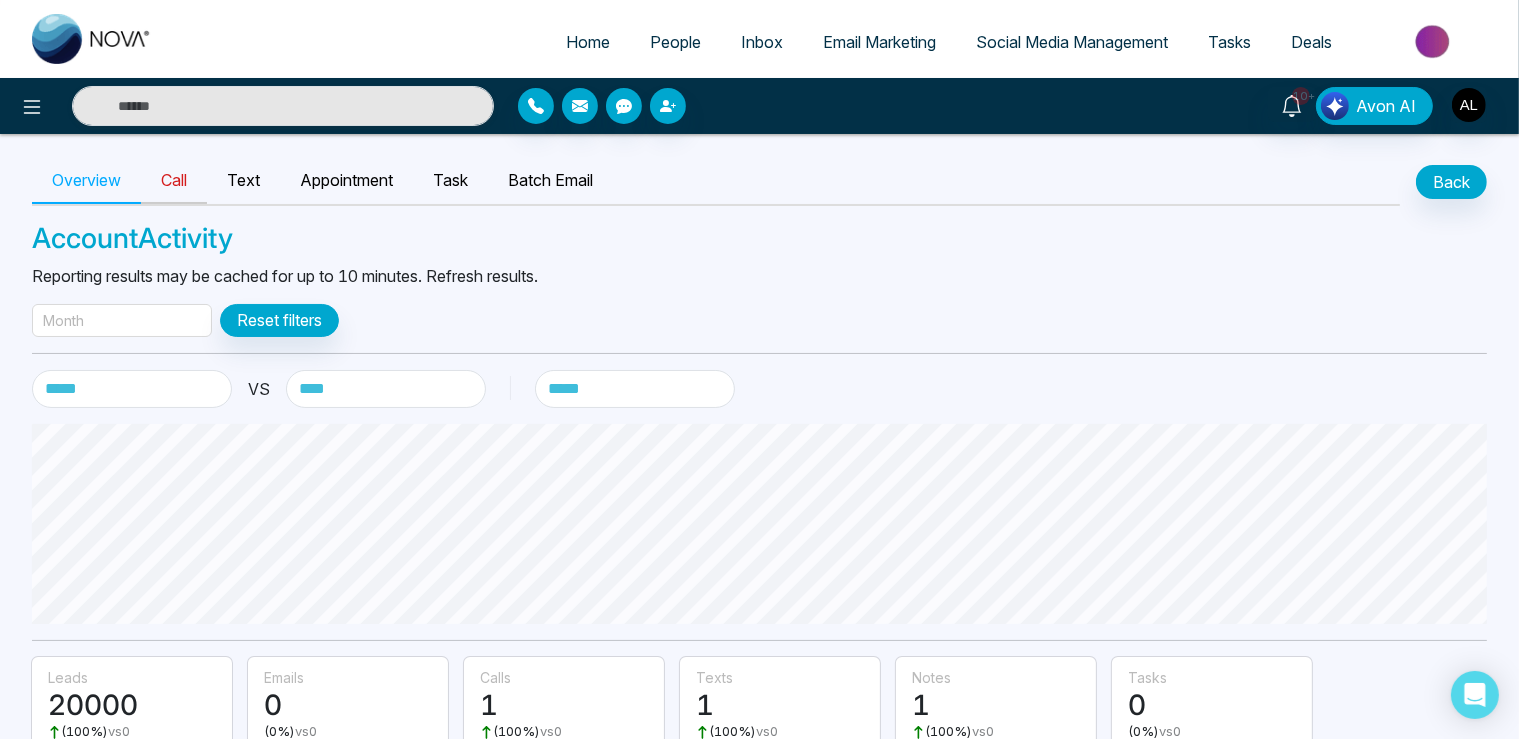 click on "Call" at bounding box center (174, 181) 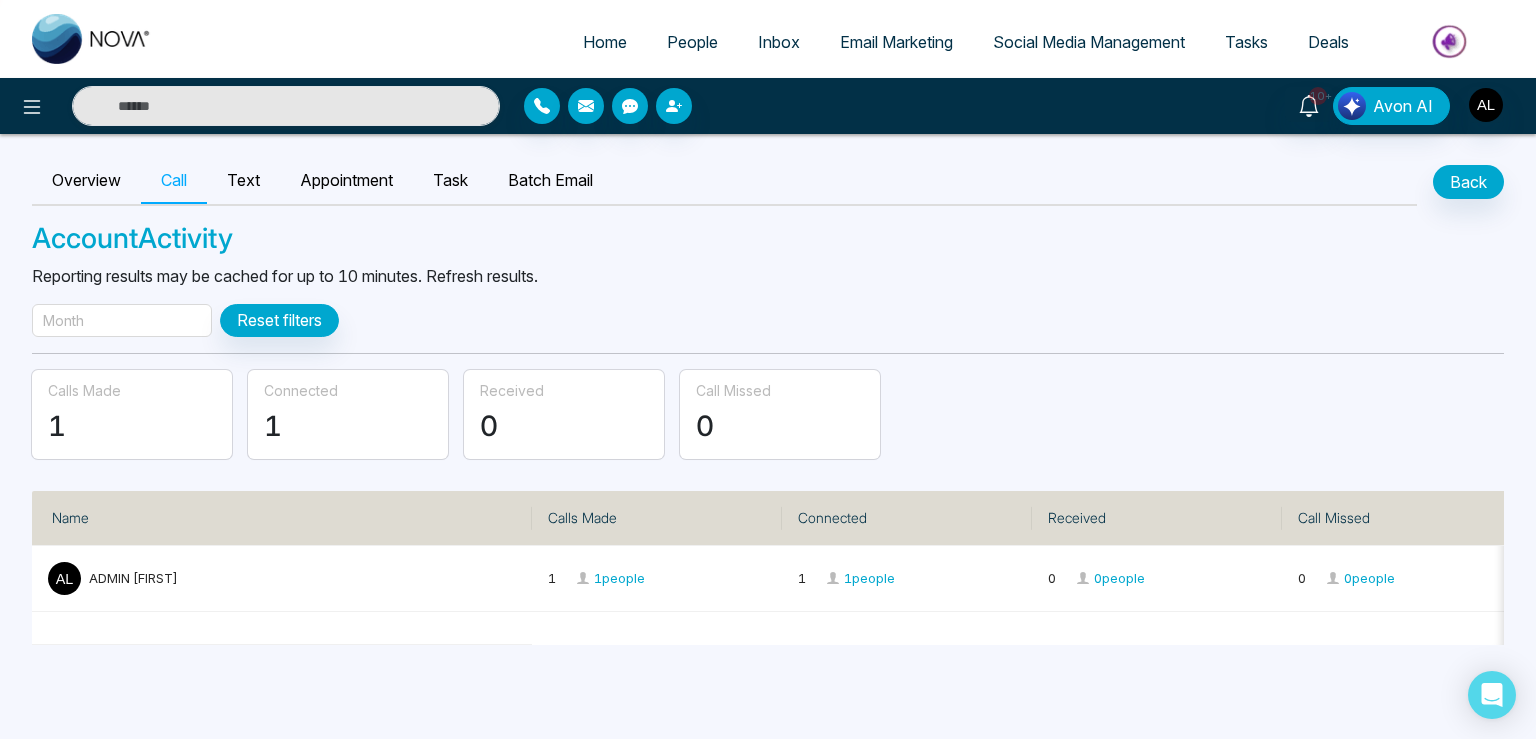 click on "Month" at bounding box center (122, 320) 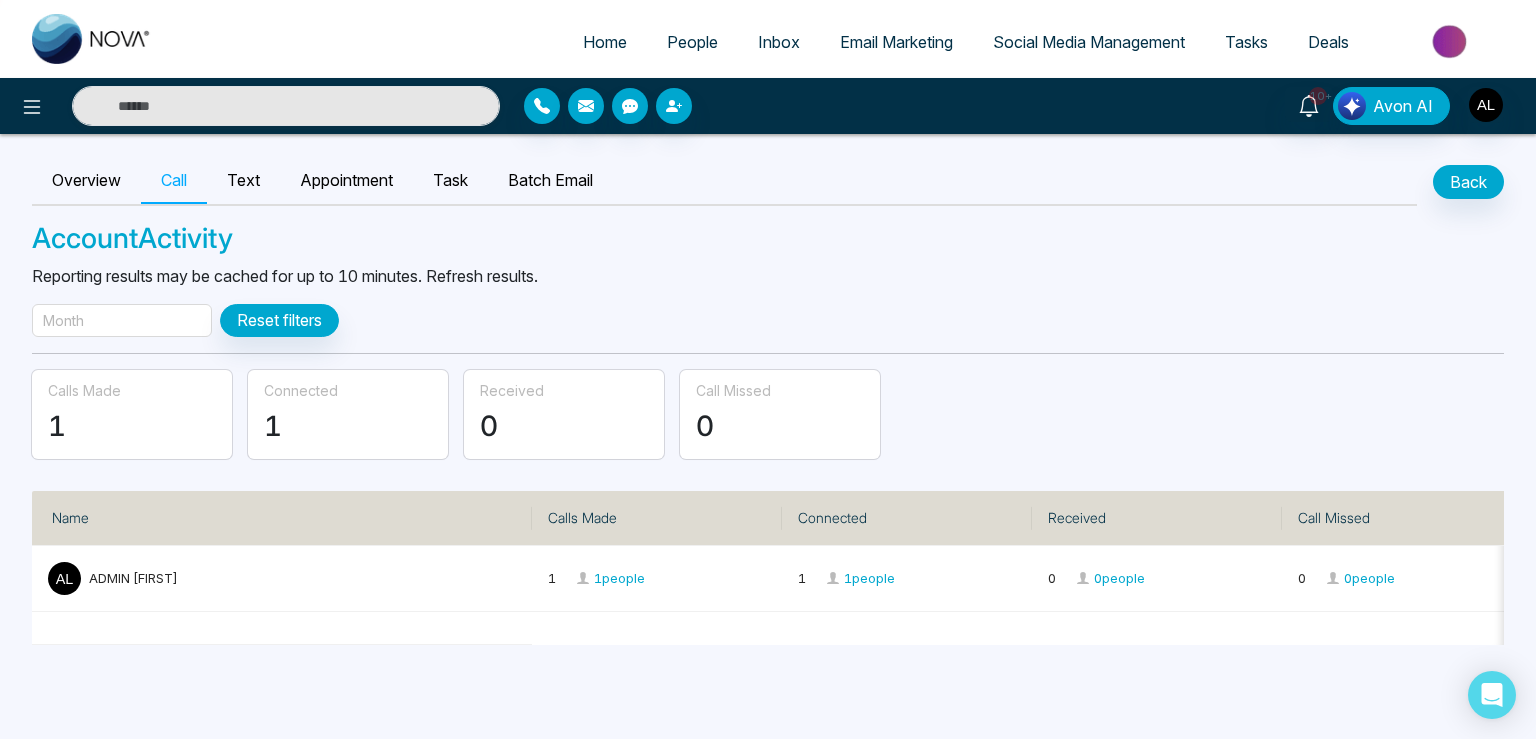 click on "People" at bounding box center (692, 42) 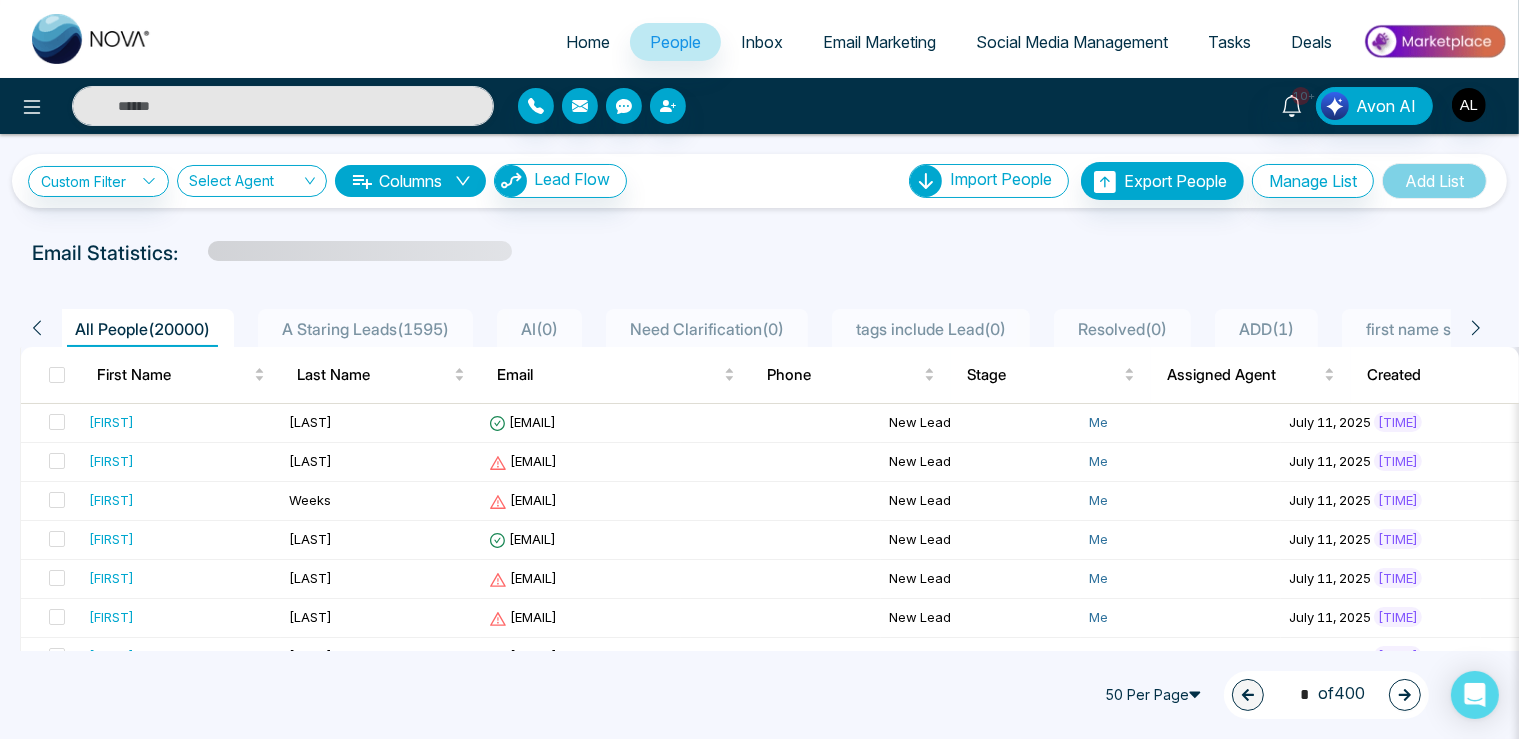 scroll, scrollTop: 0, scrollLeft: 0, axis: both 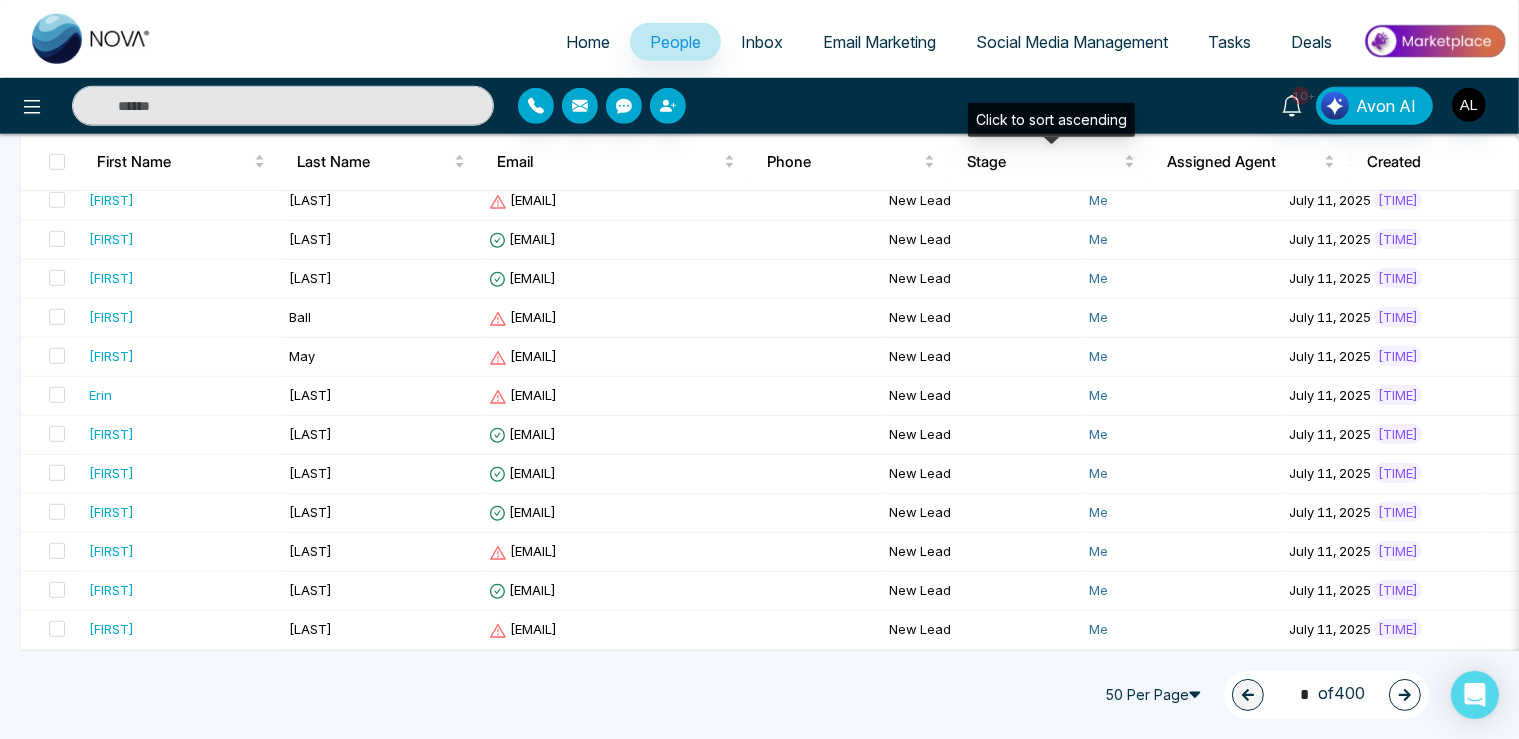 click on "10+ Avon AI" at bounding box center [1202, 106] 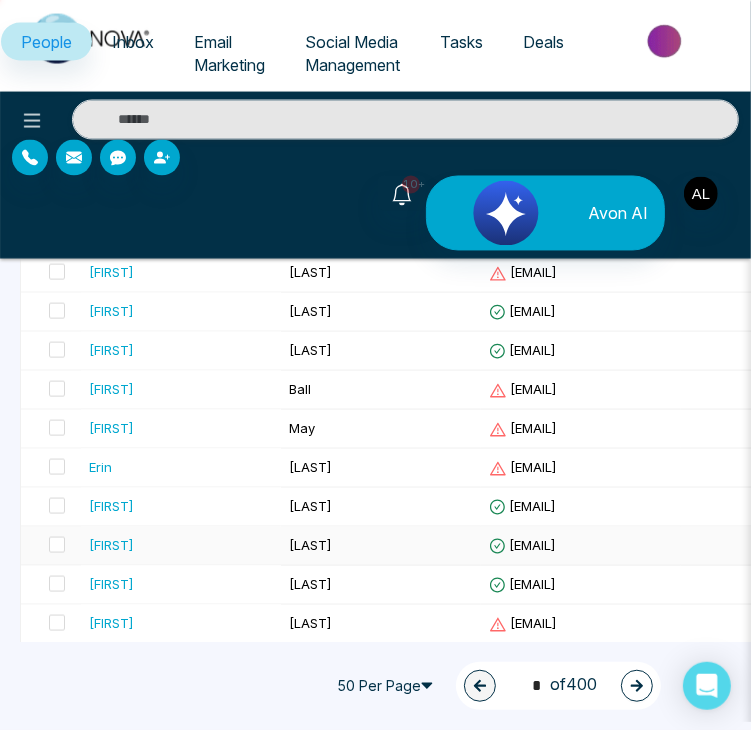 scroll, scrollTop: 1856, scrollLeft: 0, axis: vertical 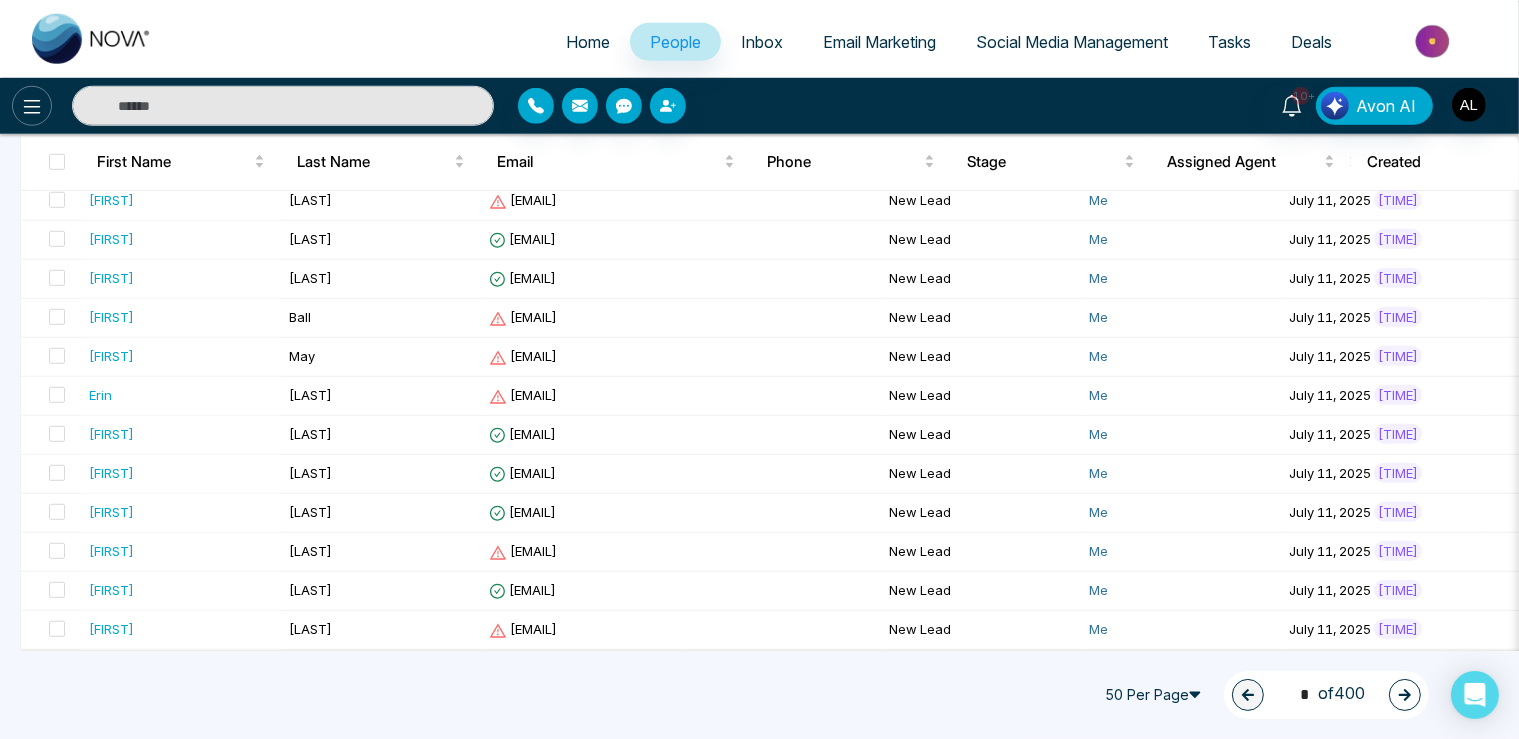click 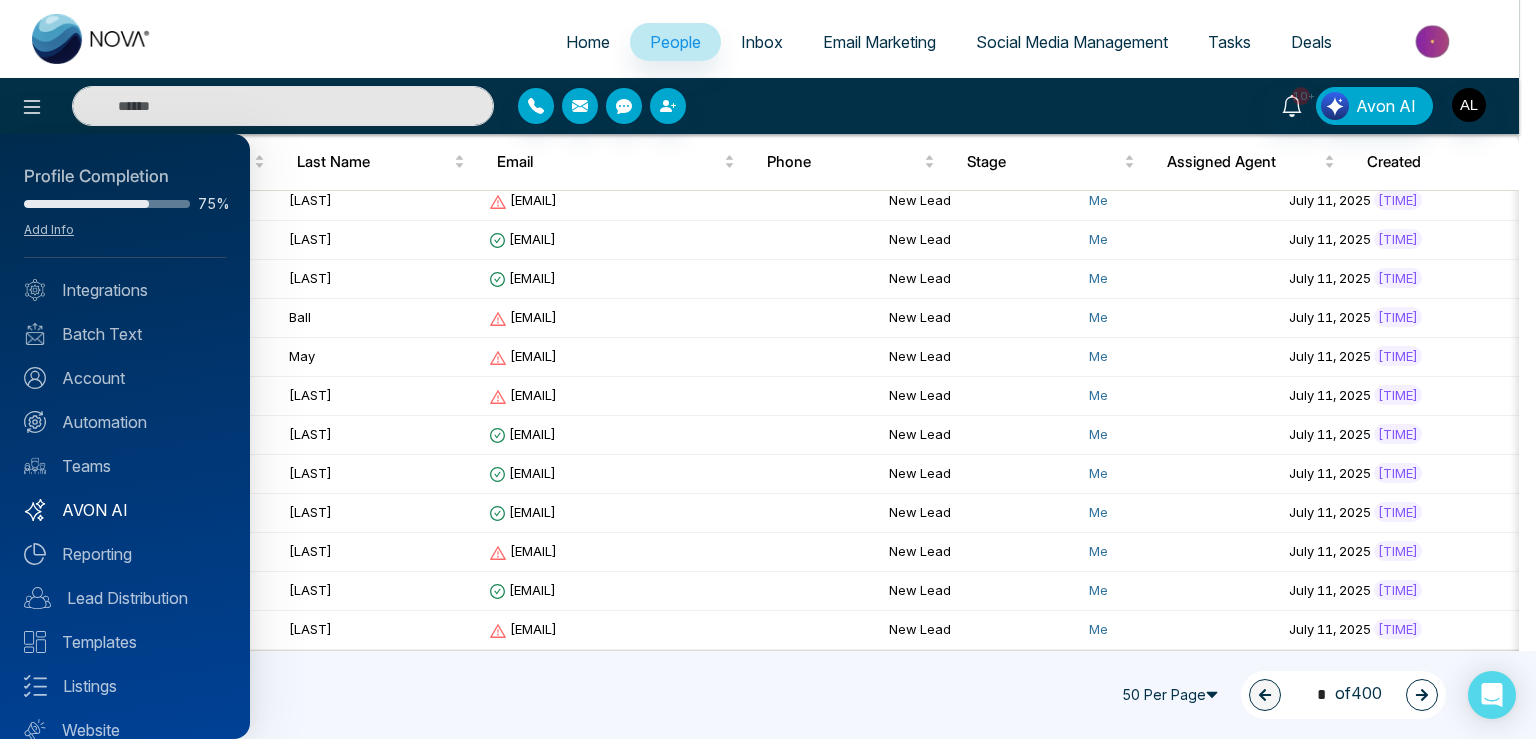 click on "AVON AI" at bounding box center (125, 510) 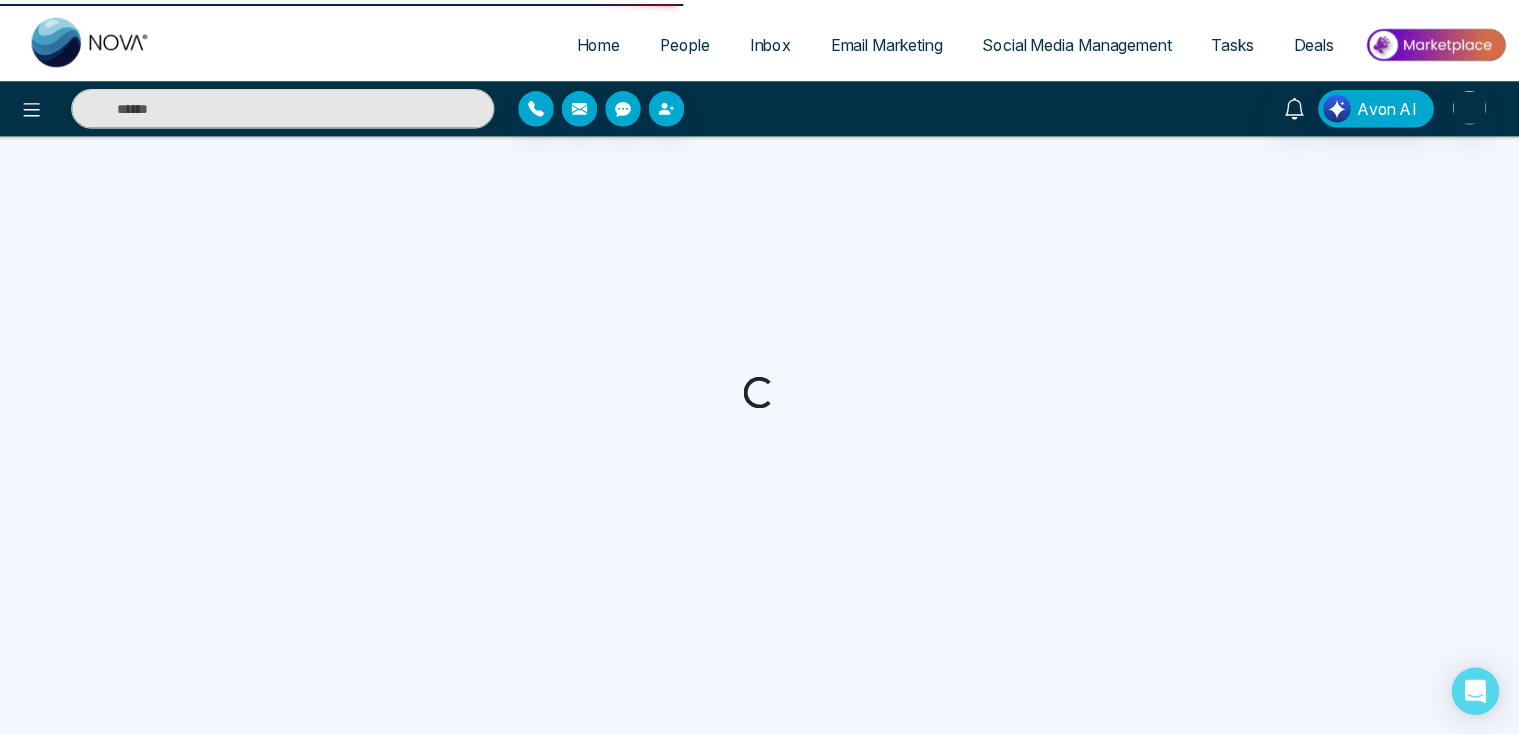 scroll, scrollTop: 0, scrollLeft: 0, axis: both 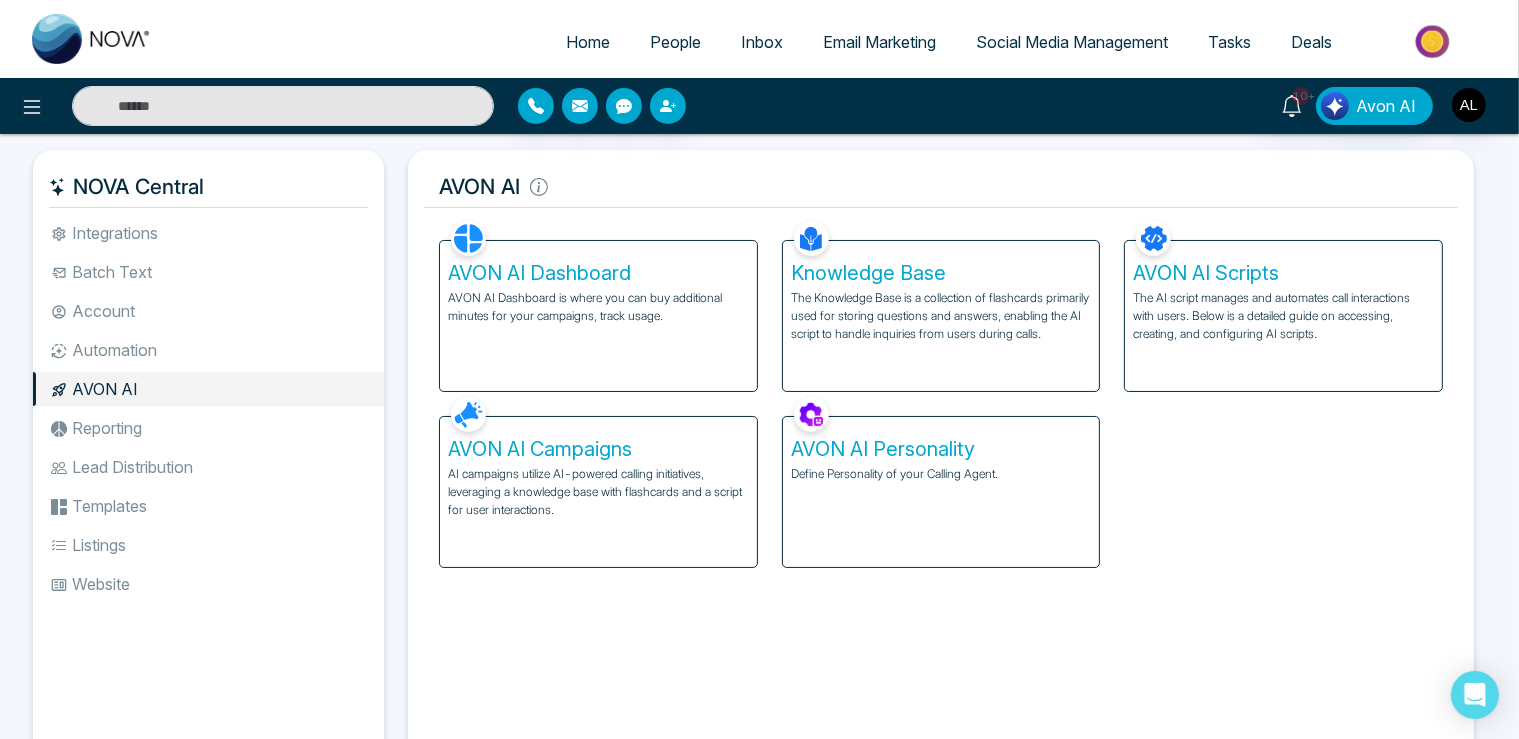 click on "AVON AI Dashboard" at bounding box center (598, 273) 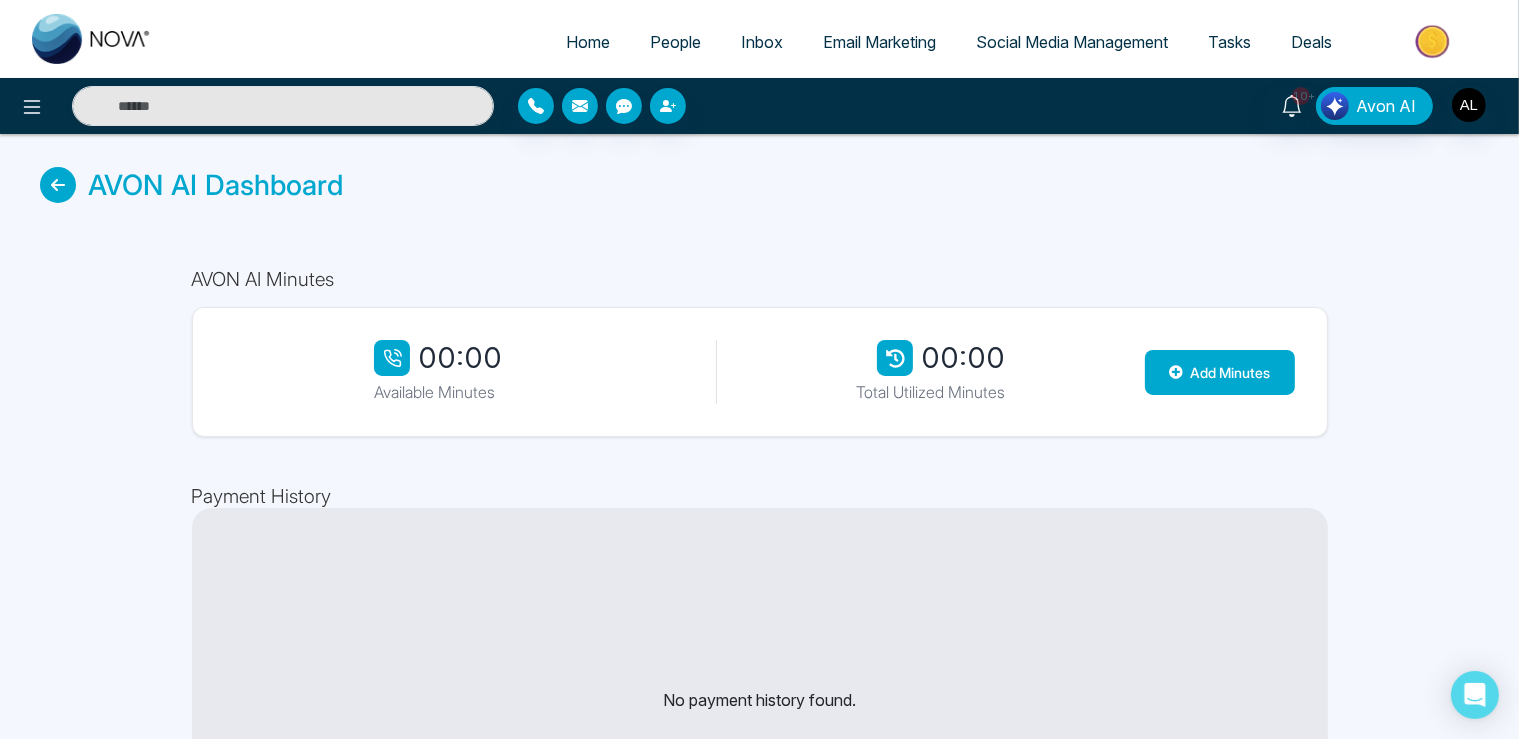 click on "Home People Inbox Email Marketing Social Media Management Tasks Deals" at bounding box center (839, 43) 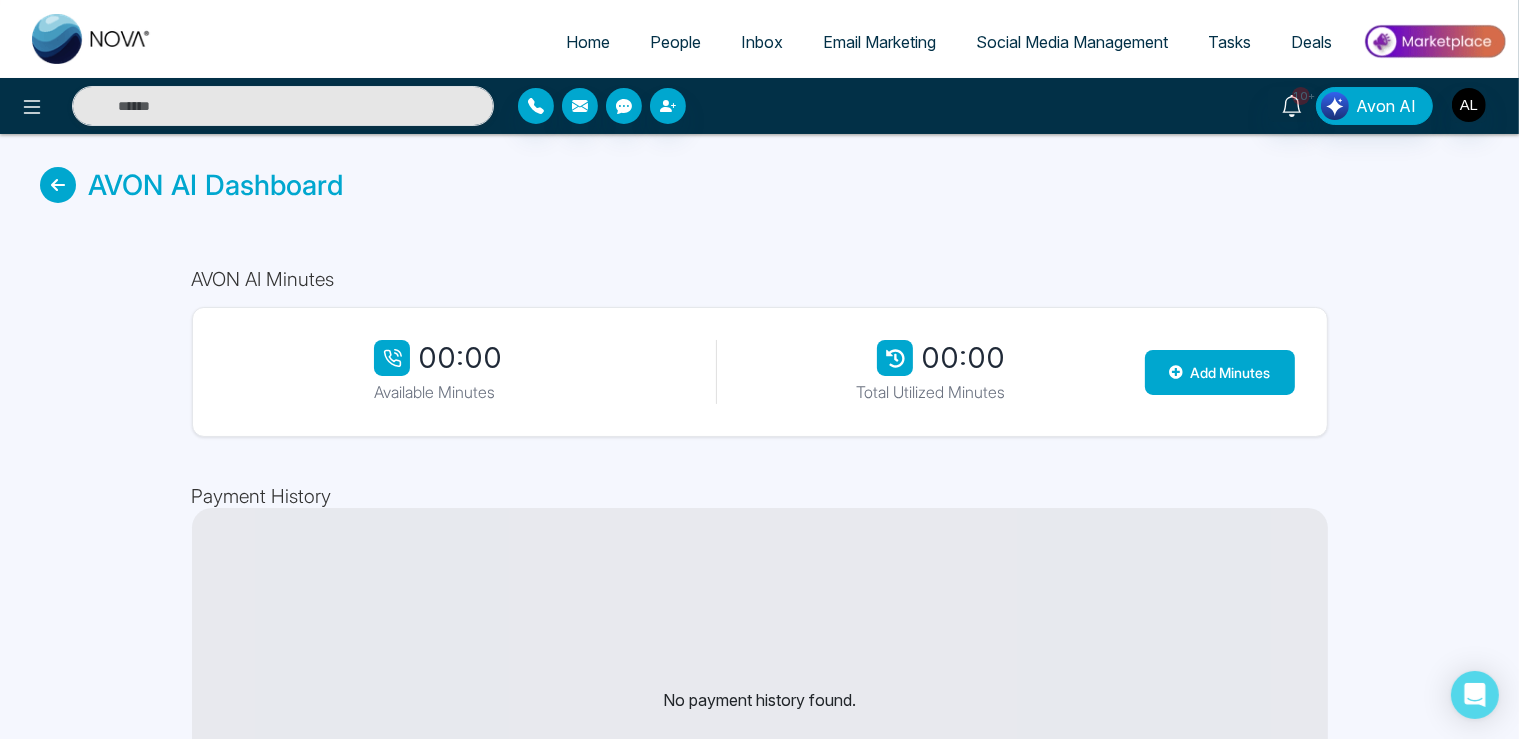 click on "Social Media Management" at bounding box center [1072, 42] 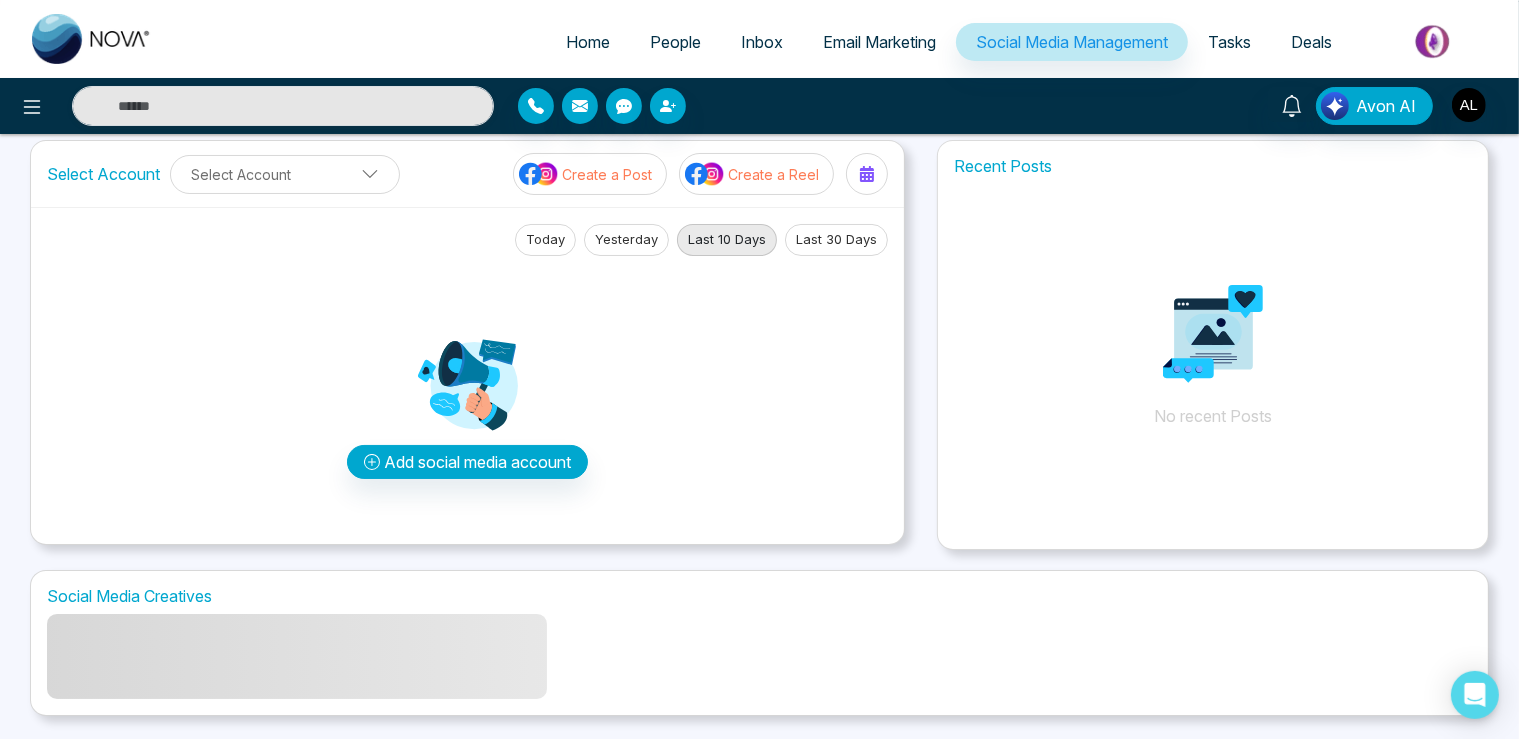scroll, scrollTop: 0, scrollLeft: 0, axis: both 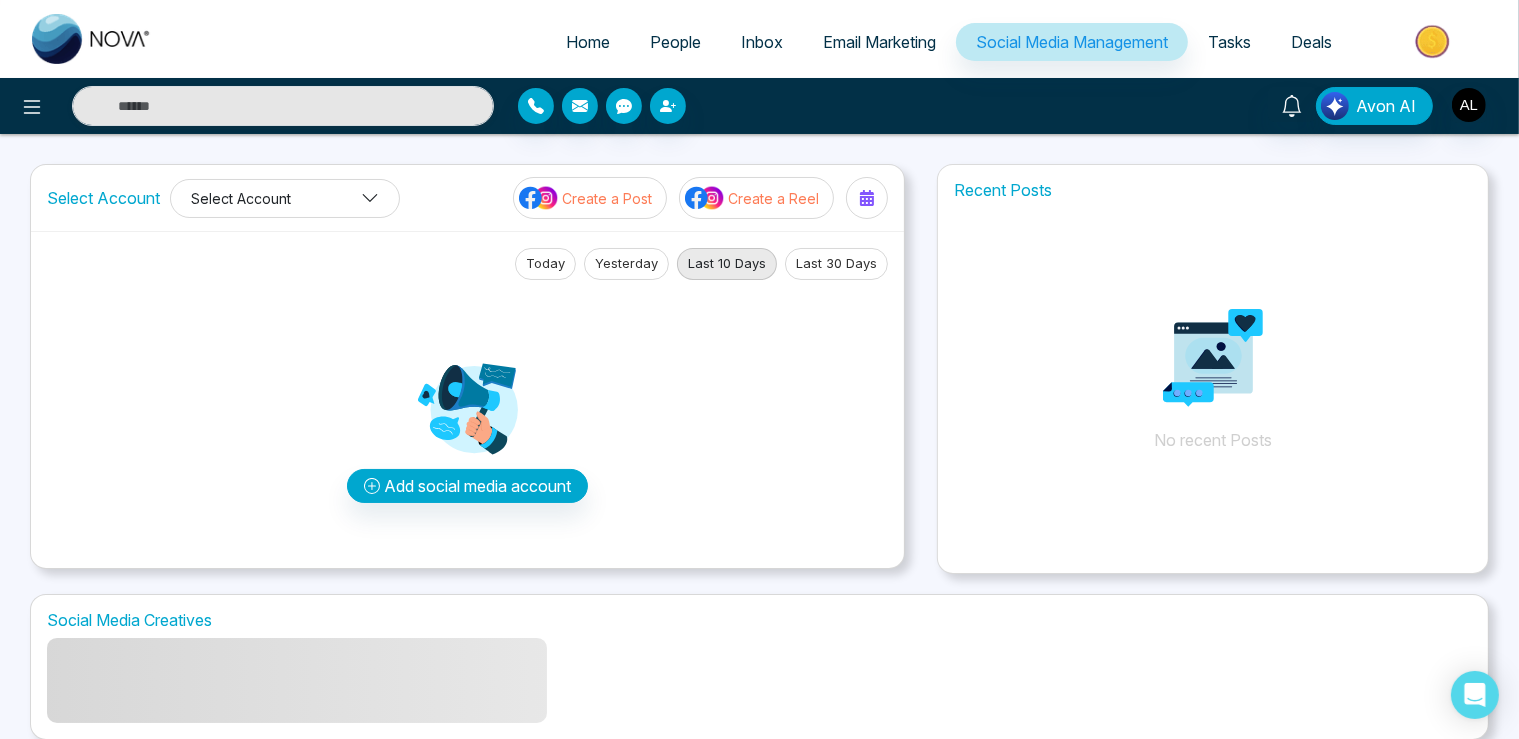 click on "Select Account" at bounding box center (285, 198) 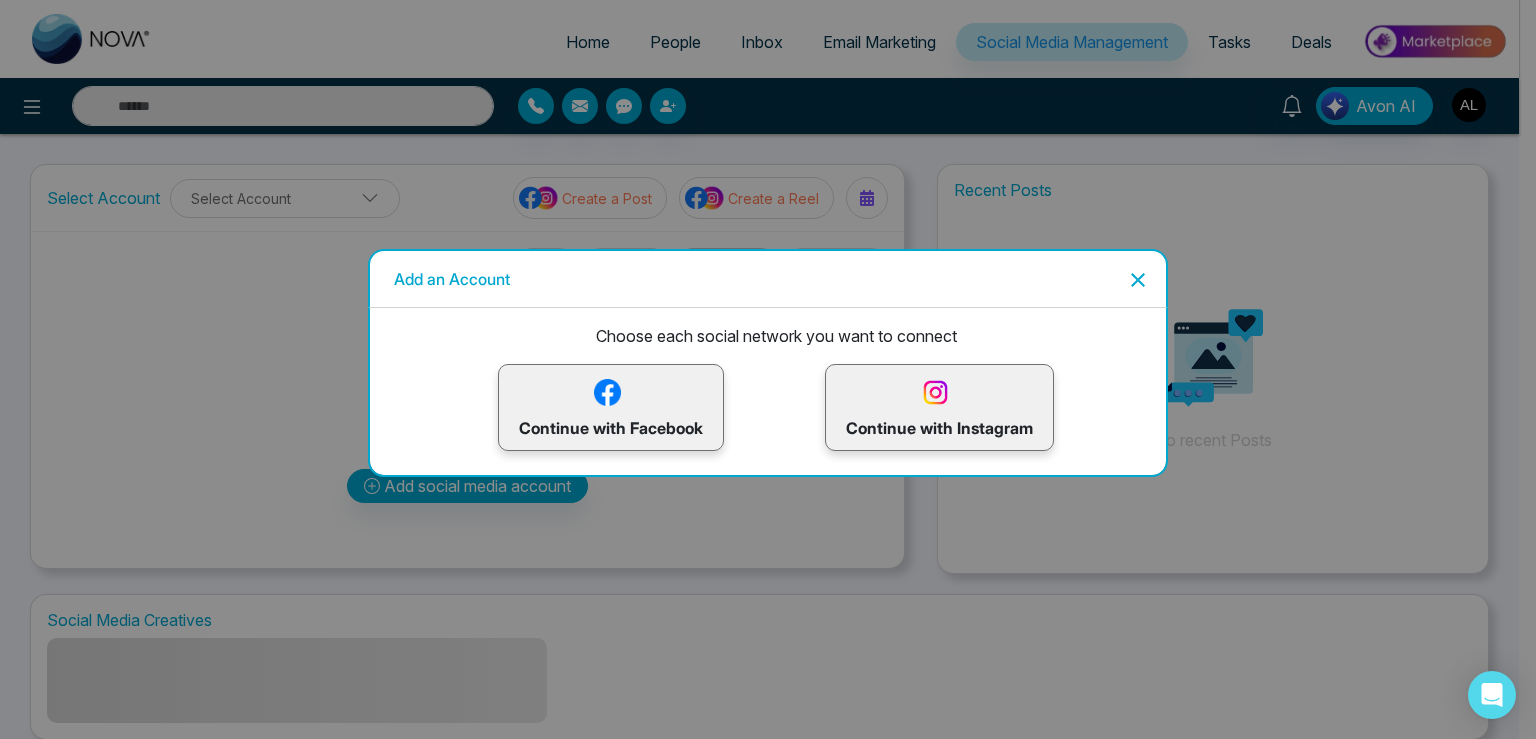 click on "Add an Account Choose each social network you want to connect Continue with Facebook  Continue with Instagram" at bounding box center (768, 369) 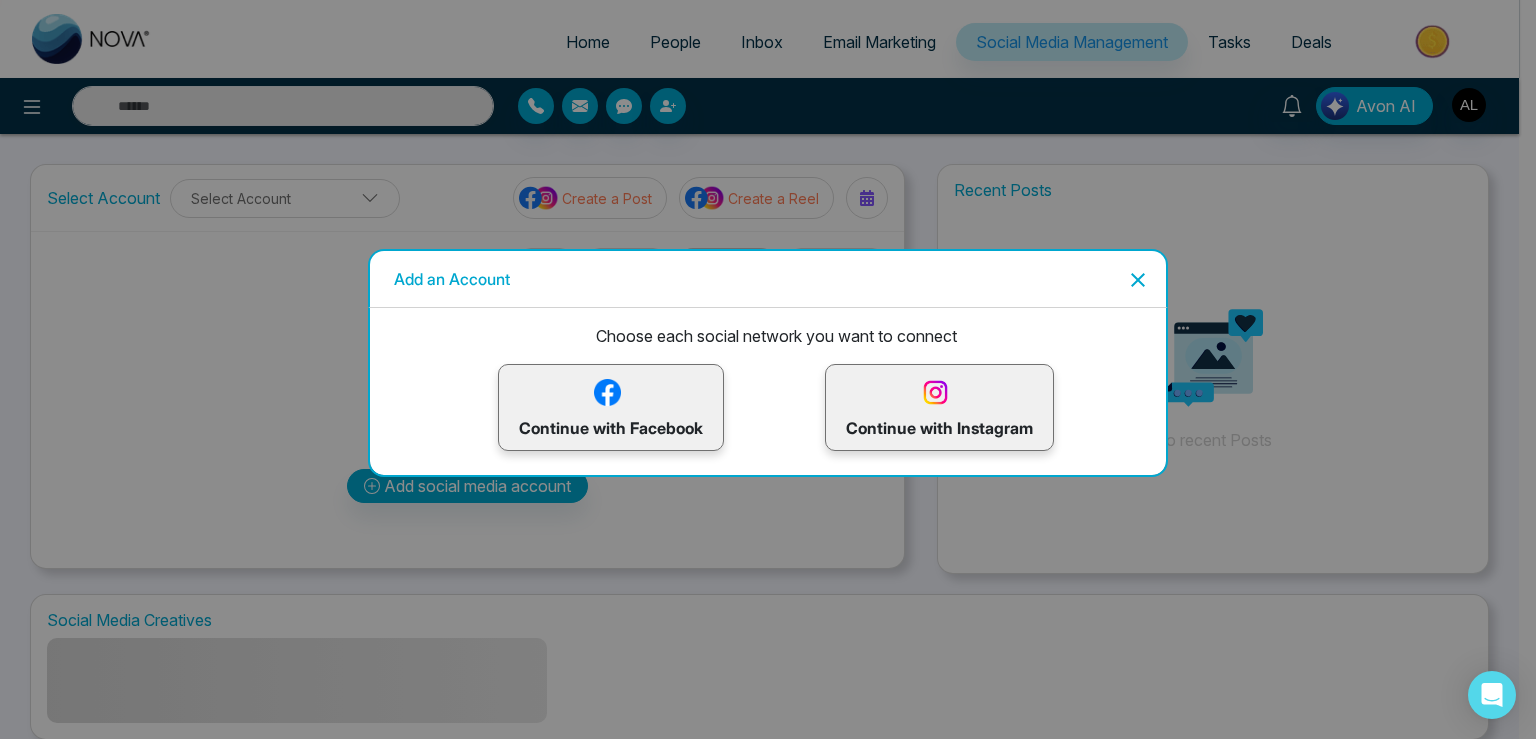 click 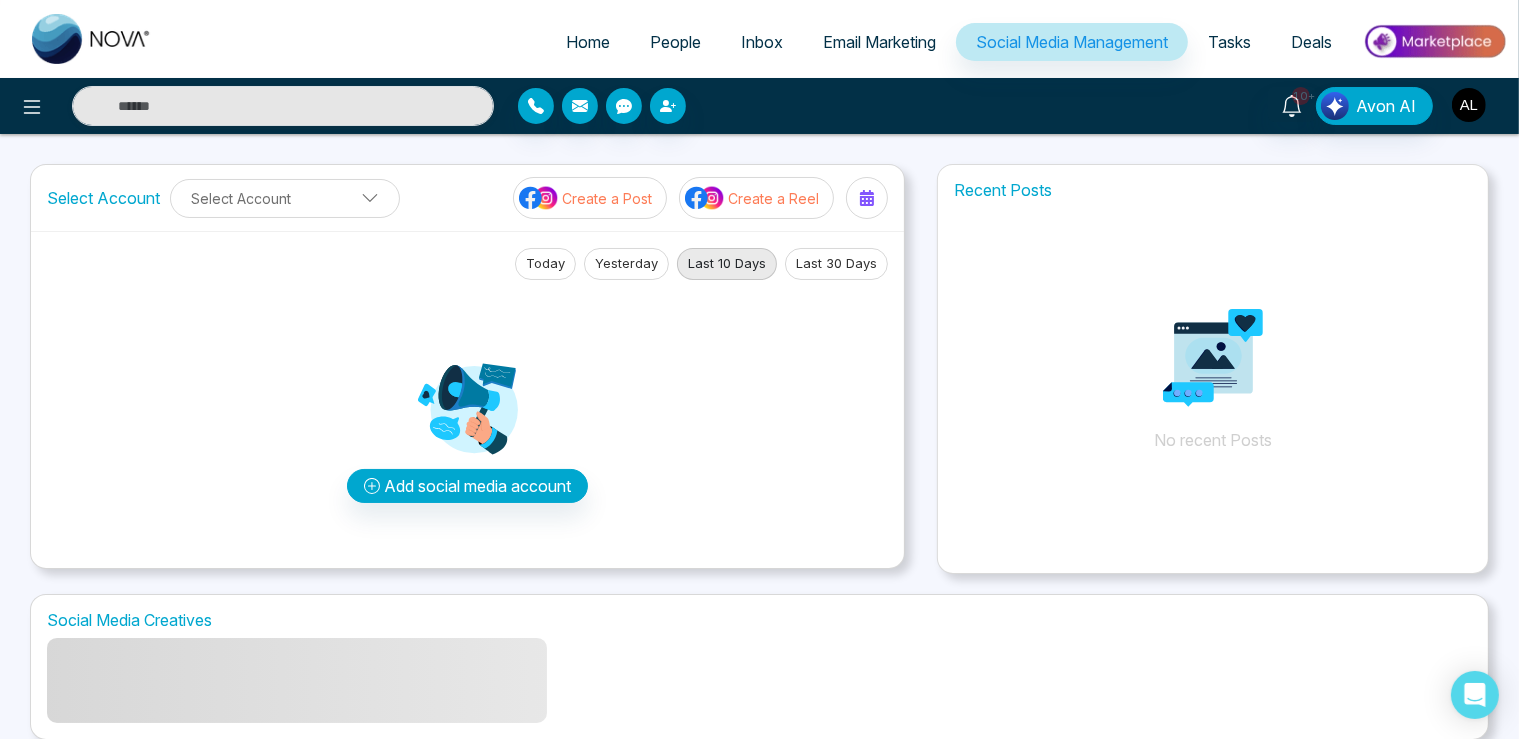 click at bounding box center [1469, 105] 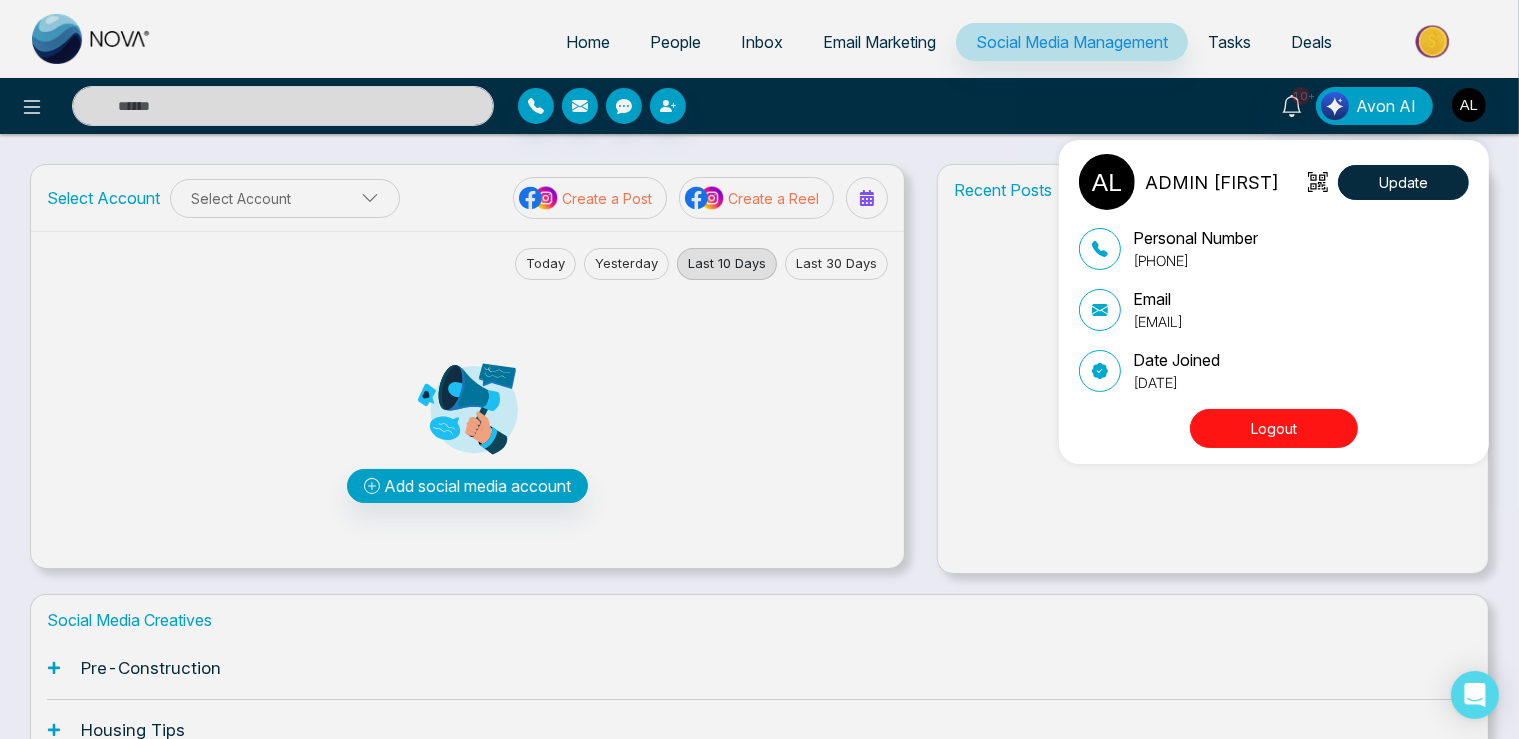 click on "Logout" at bounding box center [1274, 428] 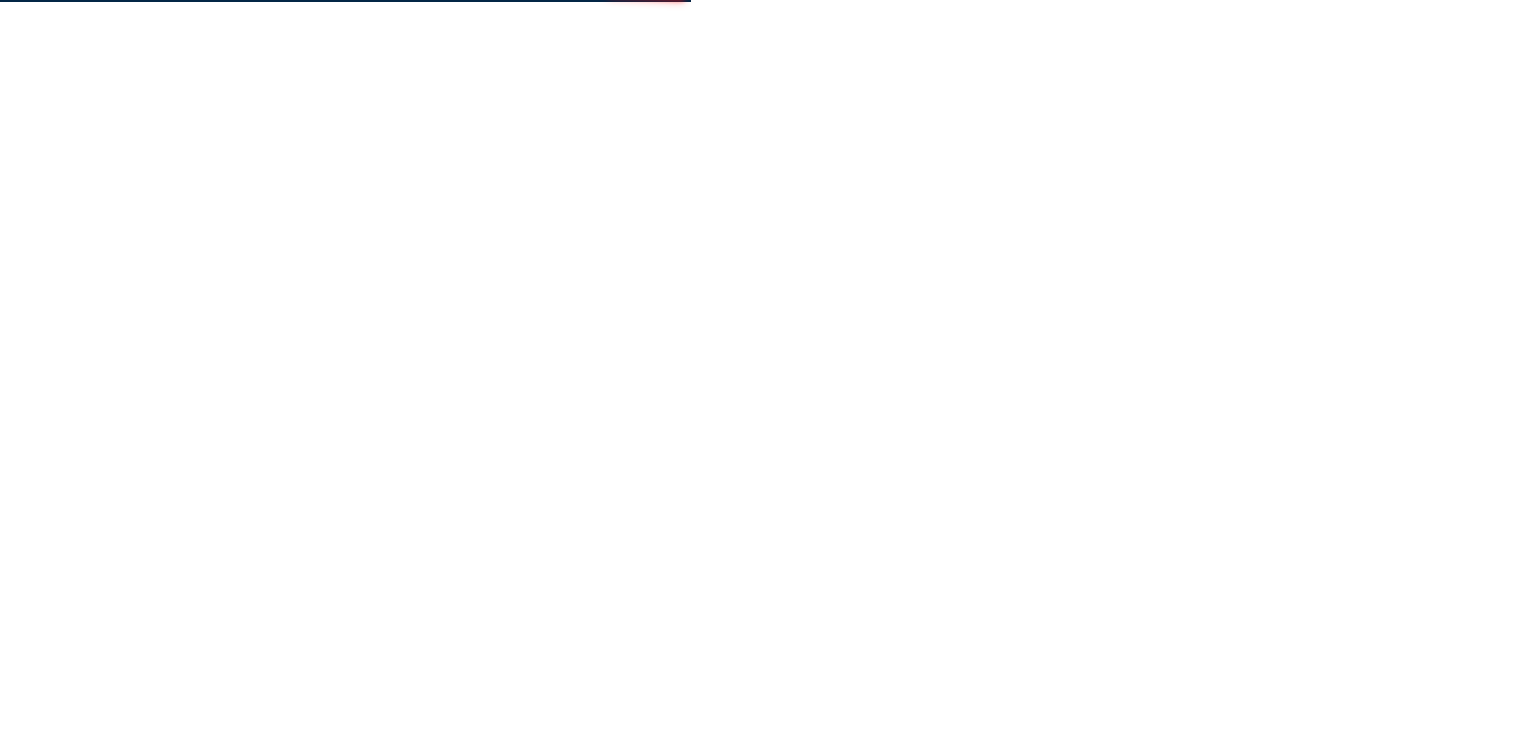 scroll, scrollTop: 0, scrollLeft: 0, axis: both 